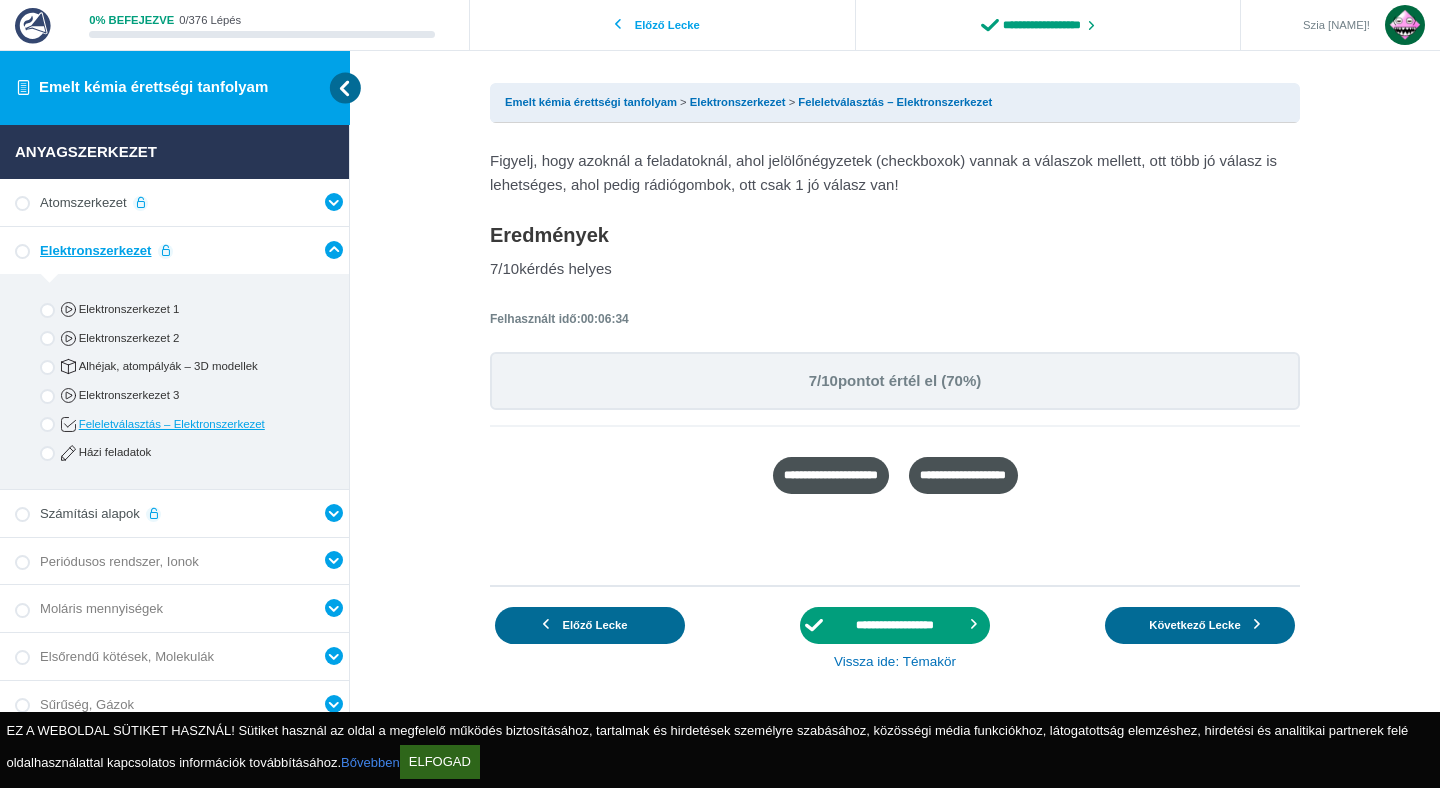 scroll, scrollTop: 0, scrollLeft: 0, axis: both 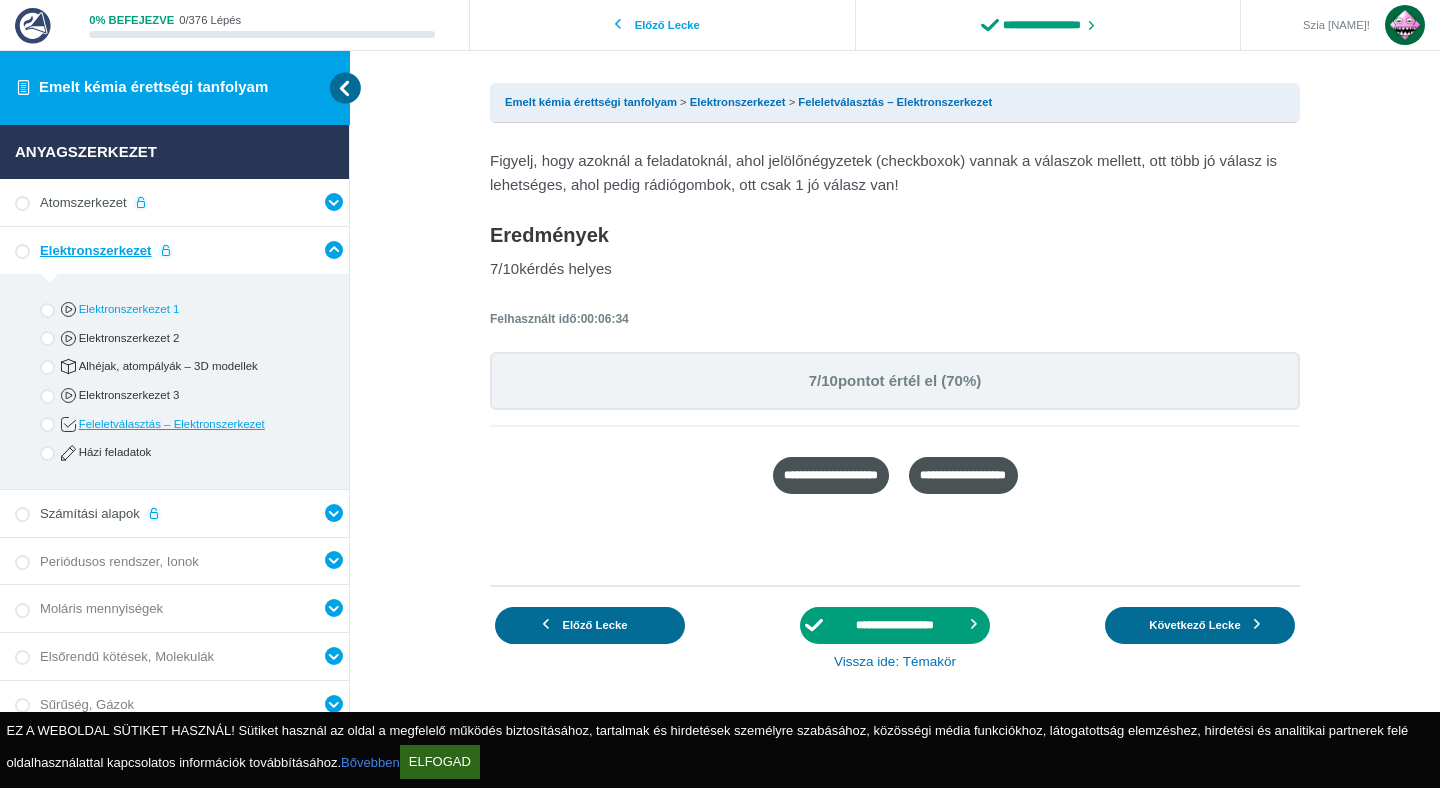 click on "Elektronszerkezet 1" at bounding box center [175, 309] 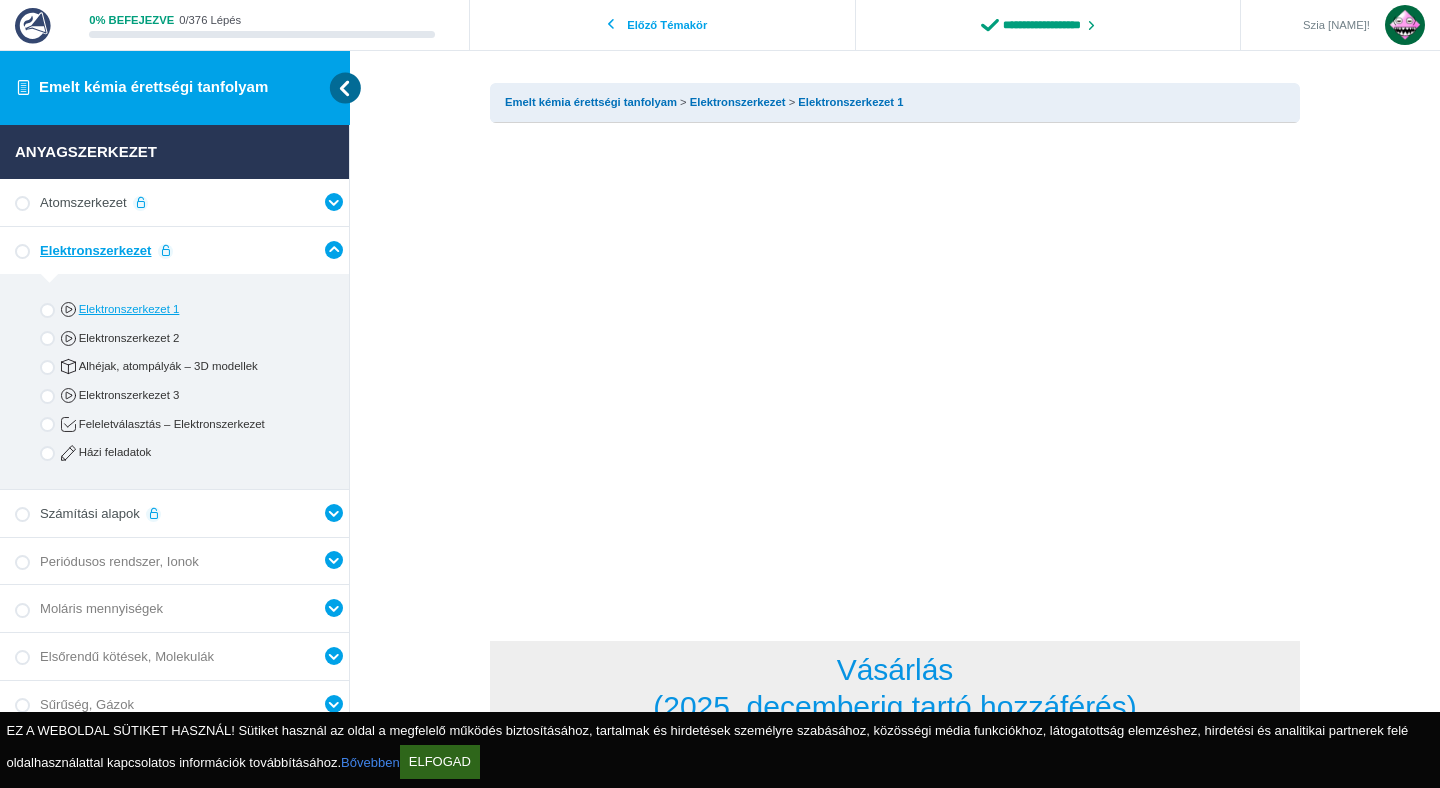 scroll, scrollTop: 0, scrollLeft: 0, axis: both 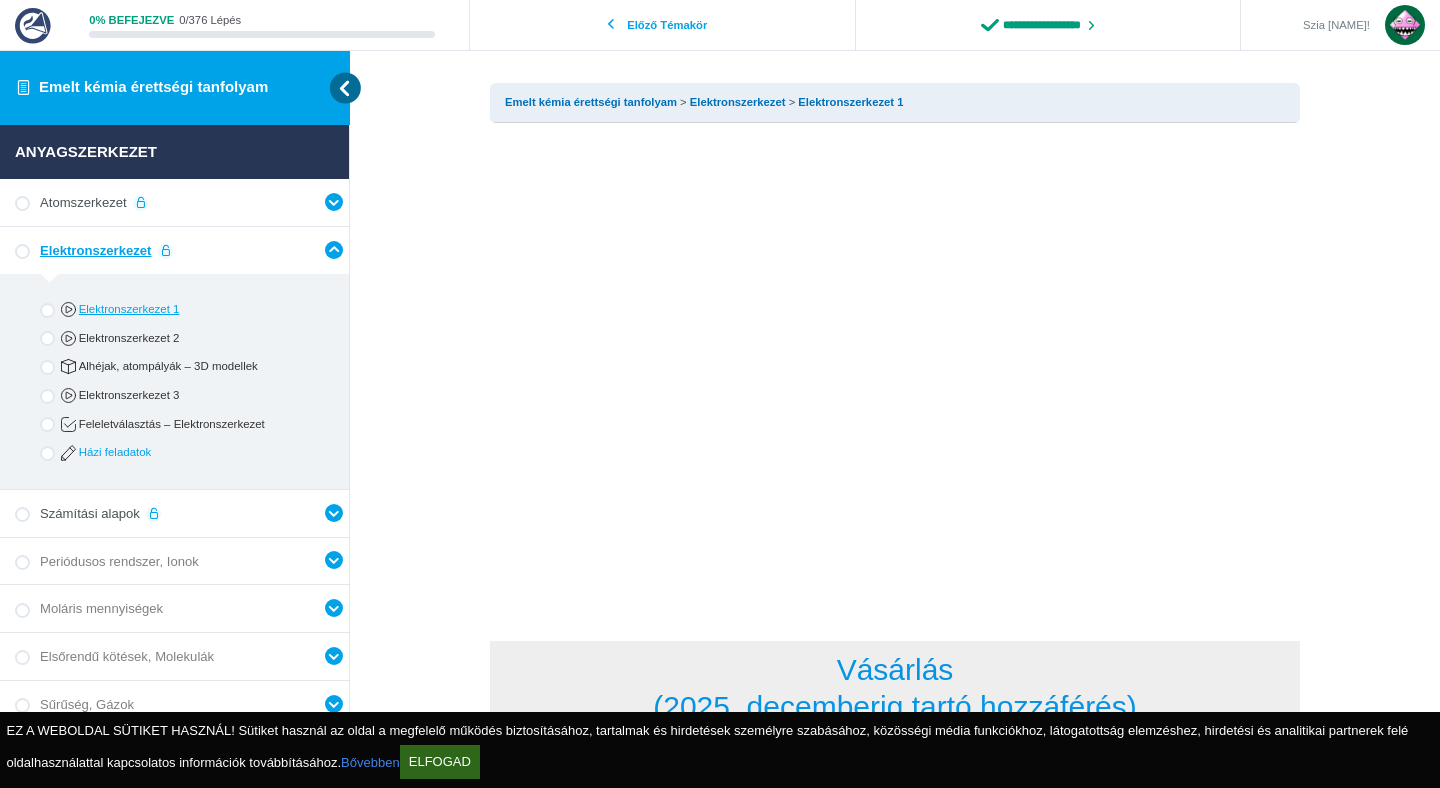 click on "Házi feladatok" at bounding box center [191, 452] 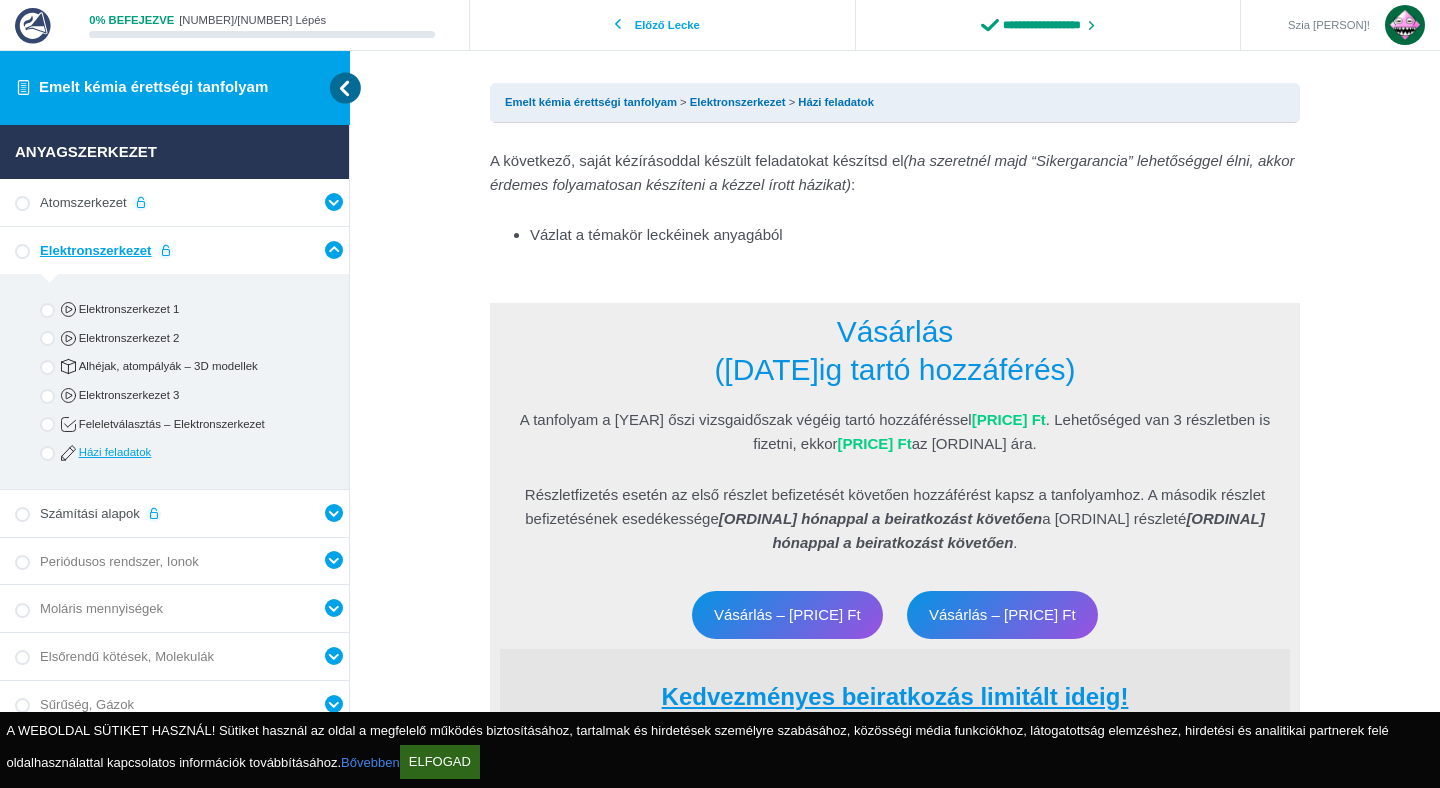 scroll, scrollTop: 0, scrollLeft: 0, axis: both 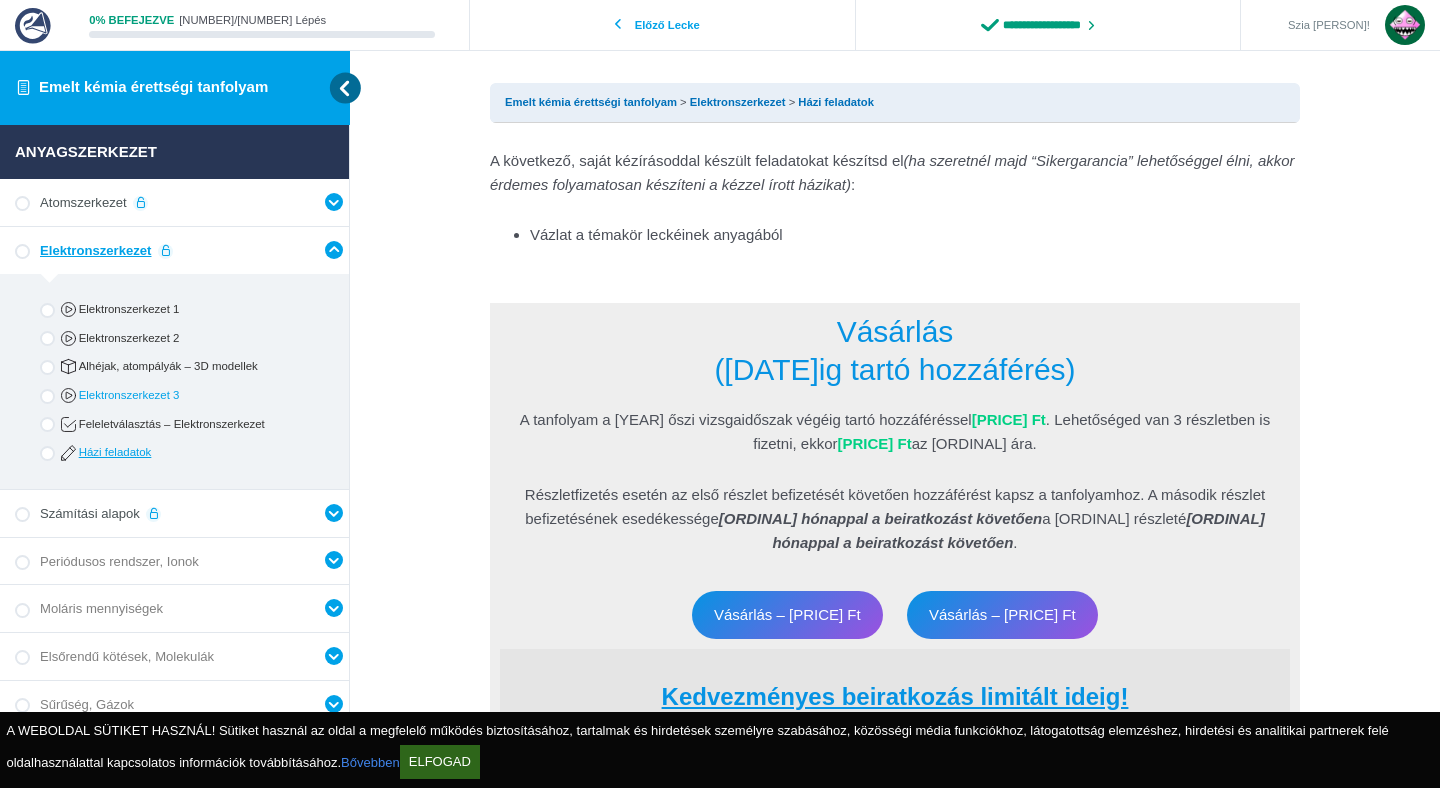 click on "Elektronszerkezet 3" at bounding box center [191, 395] 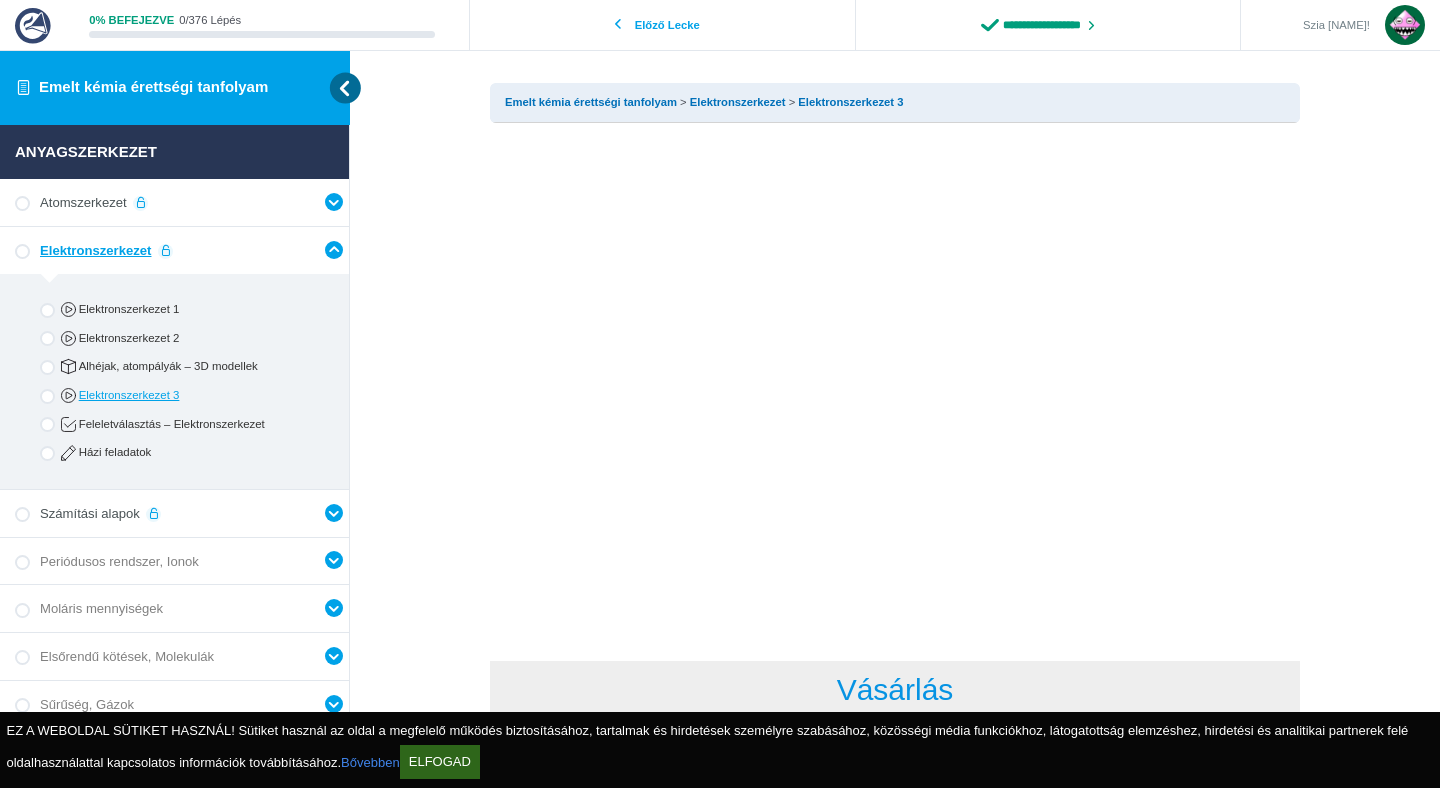 scroll, scrollTop: 0, scrollLeft: 0, axis: both 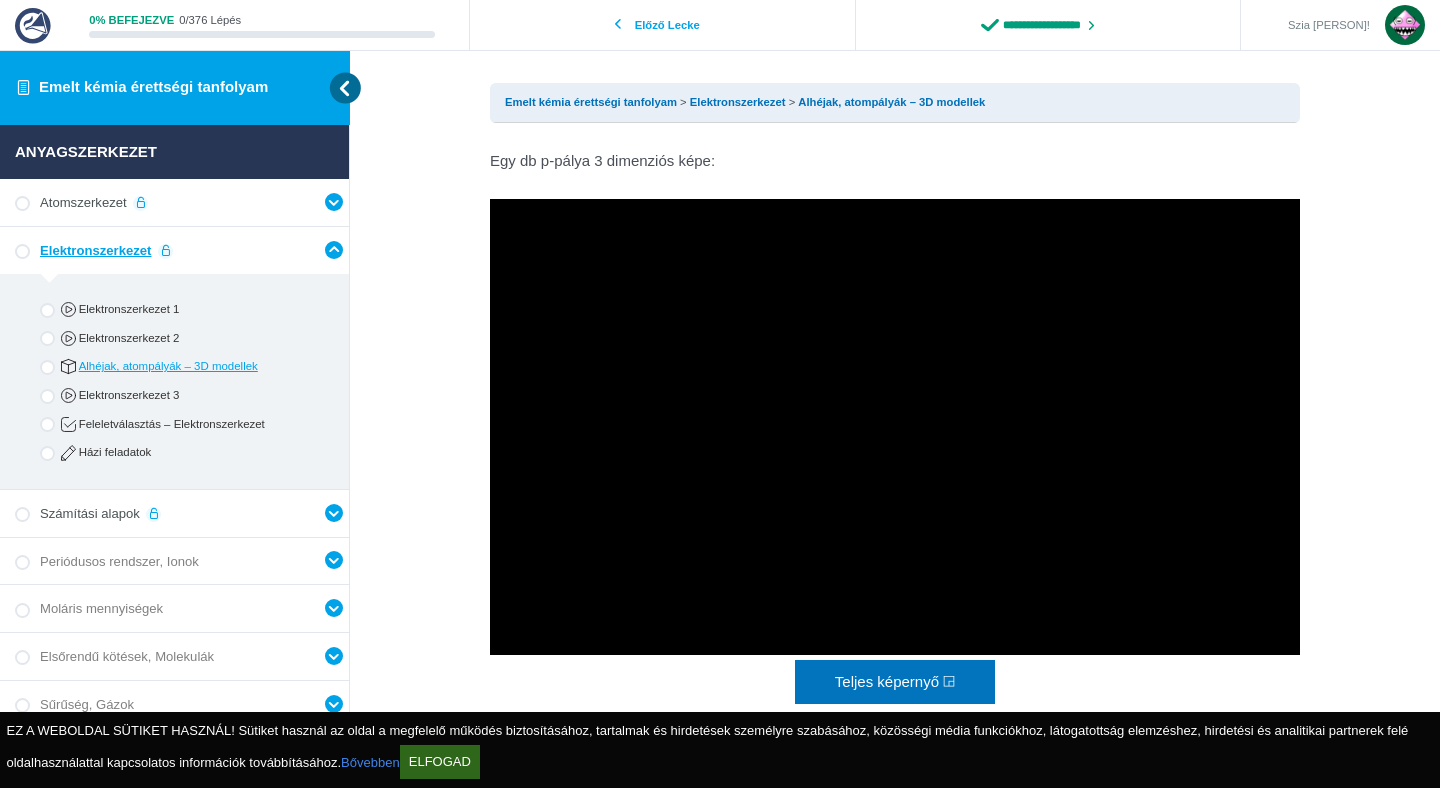 click on "Számítási alapok
8 Lecke" at bounding box center (174, 202) 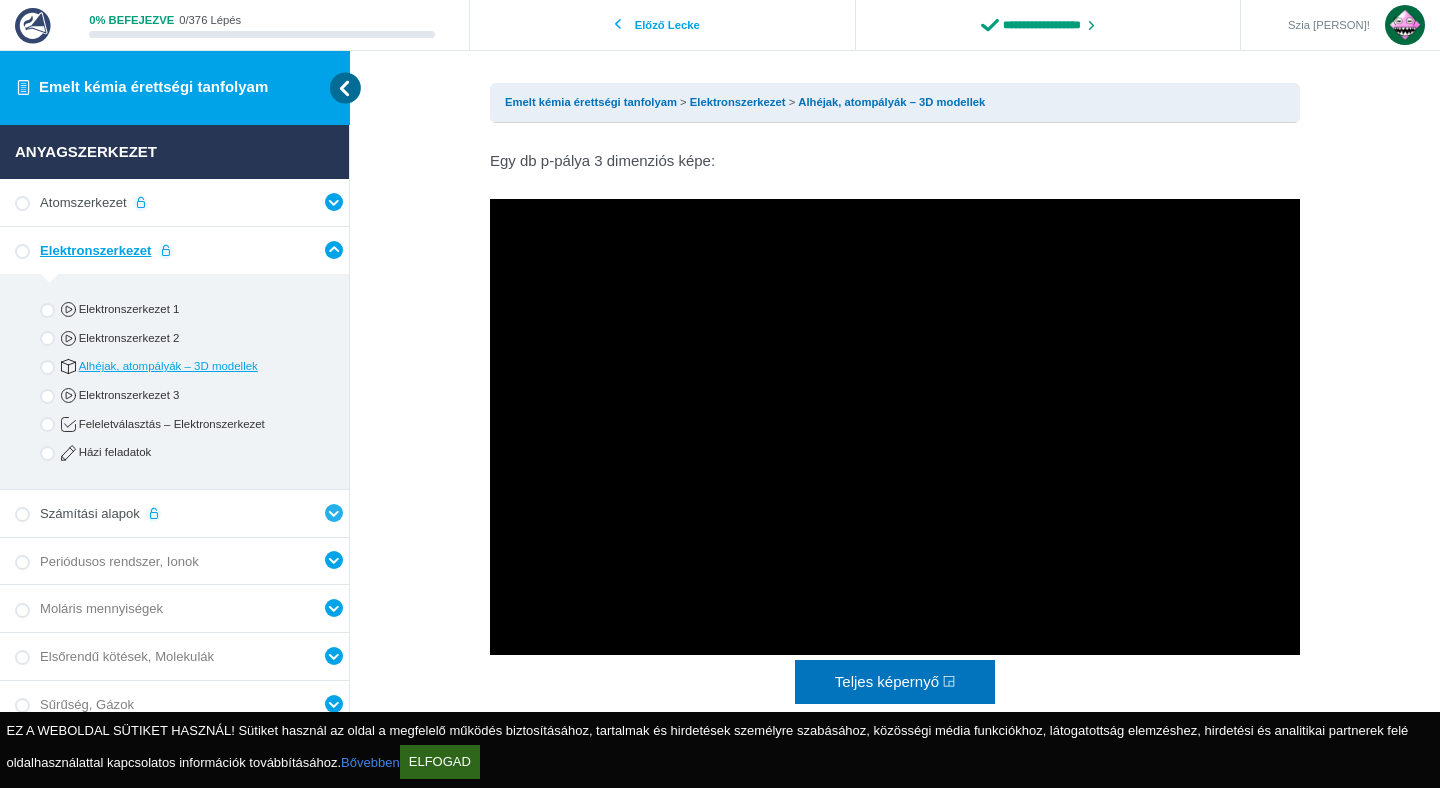 click at bounding box center (334, 202) 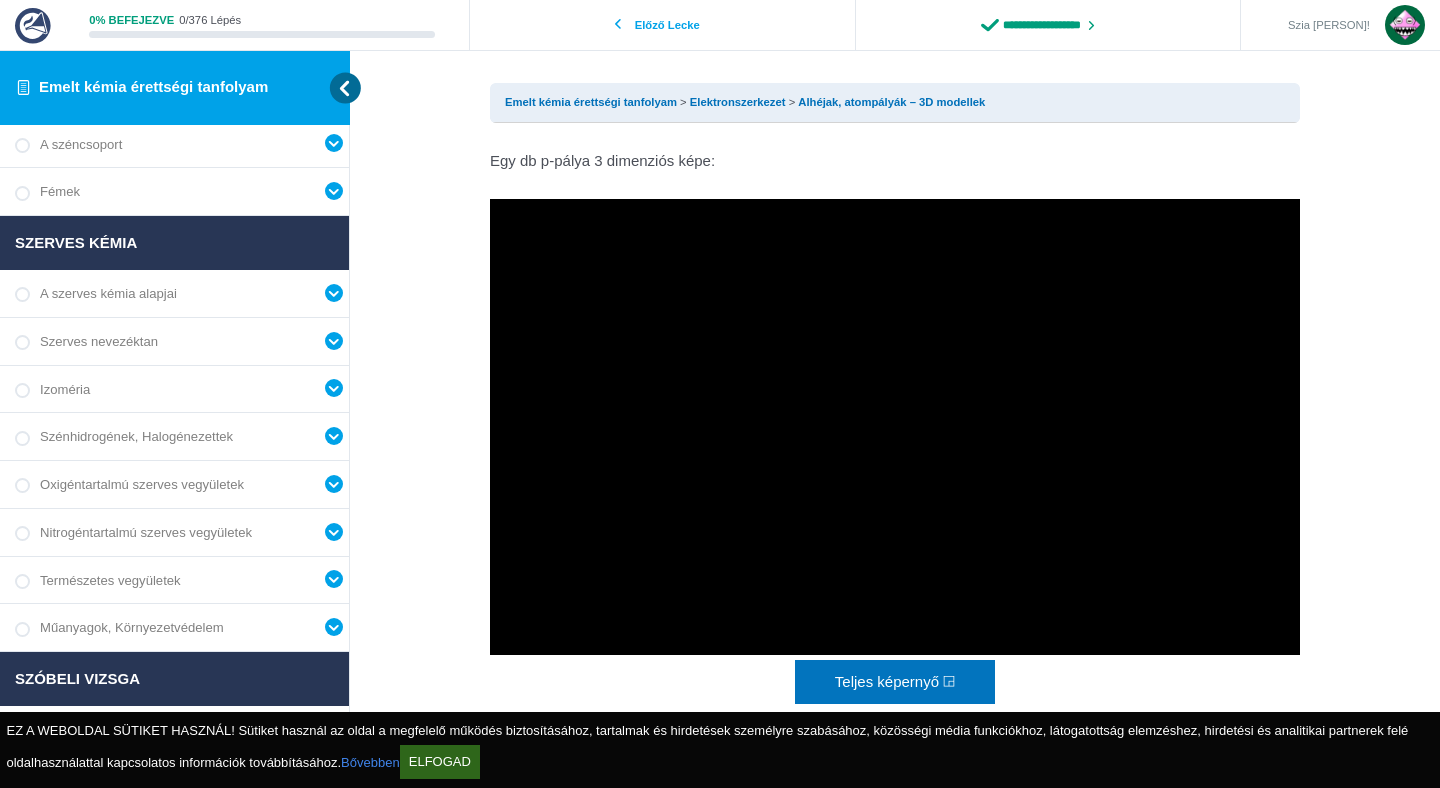 scroll, scrollTop: 1720, scrollLeft: 0, axis: vertical 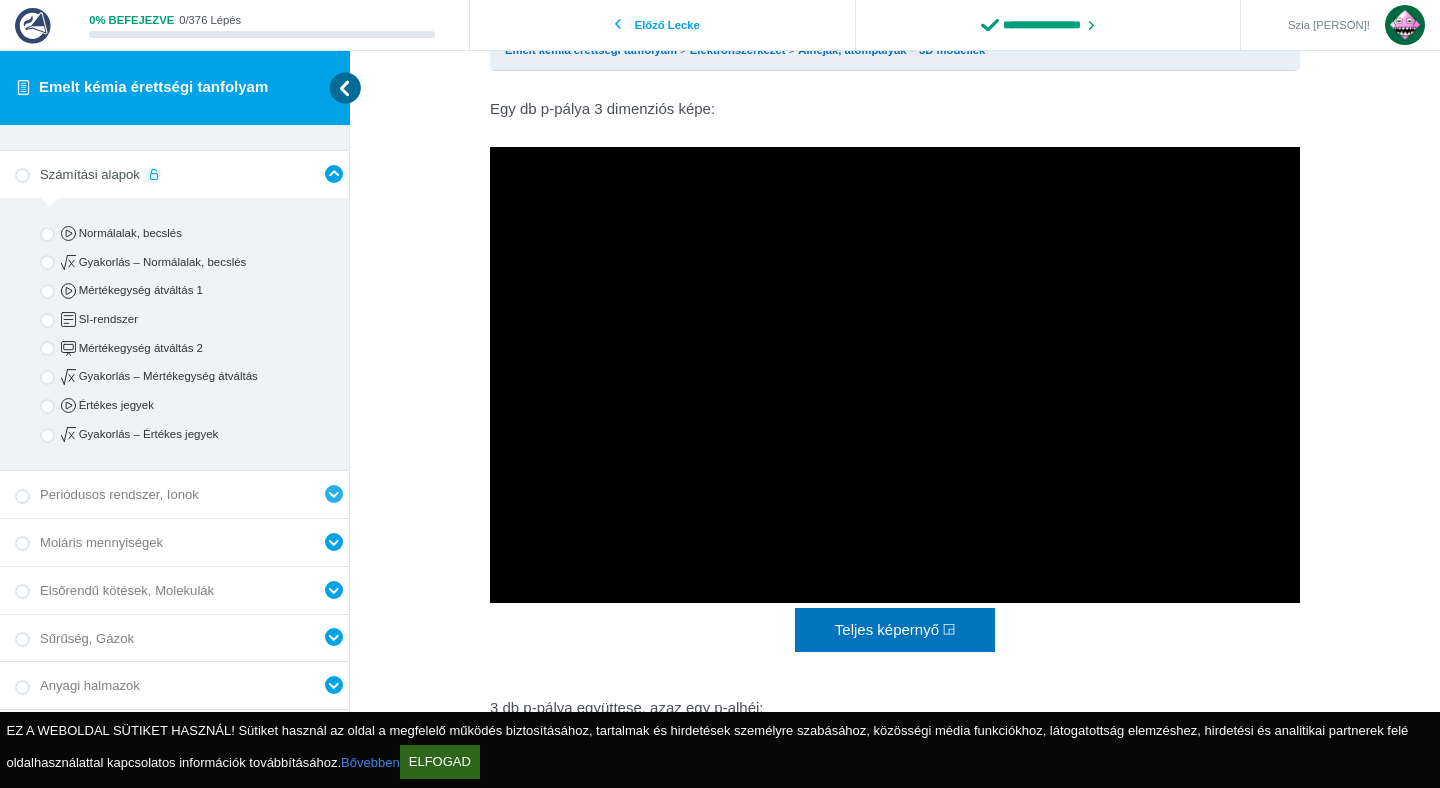 click at bounding box center [334, 494] 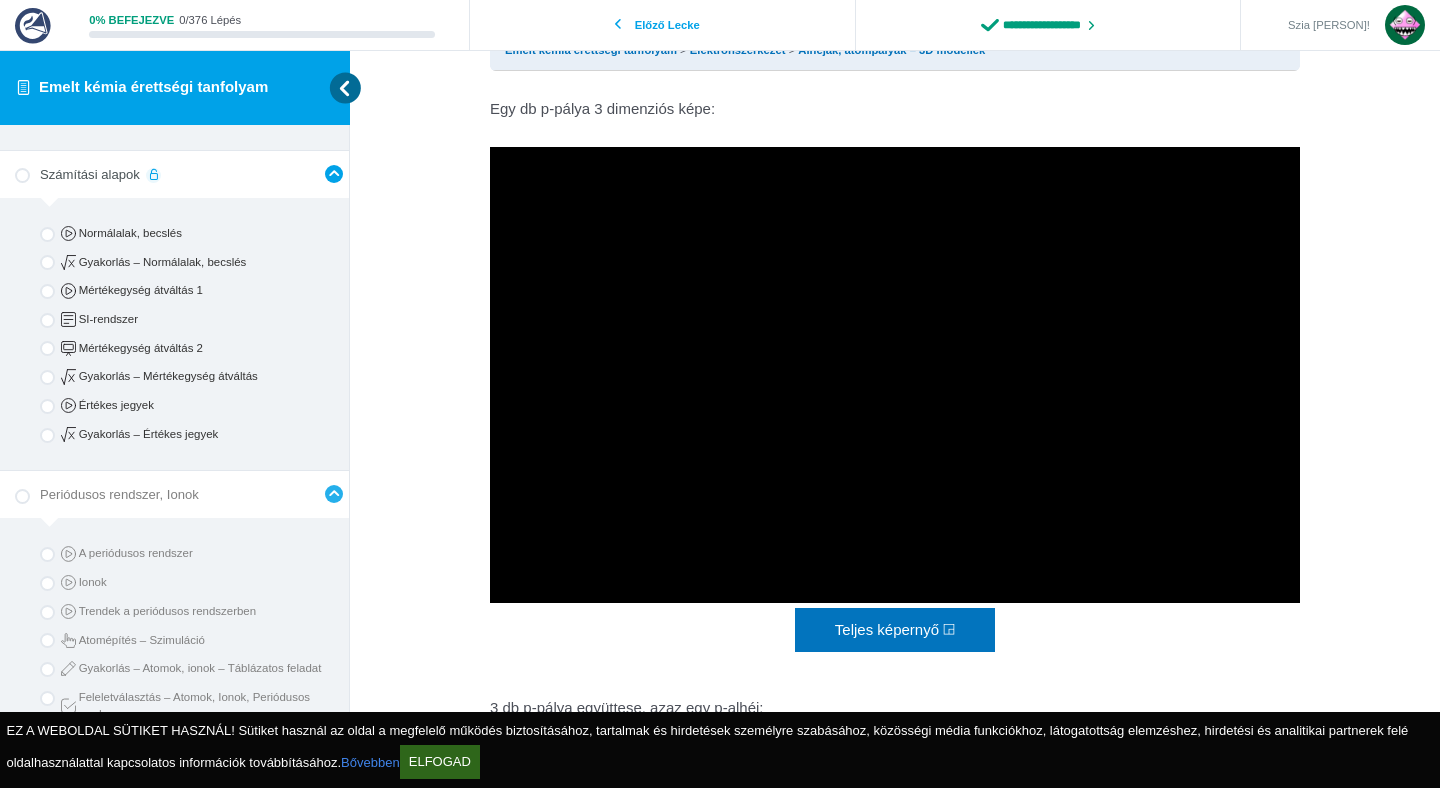 click at bounding box center [334, 494] 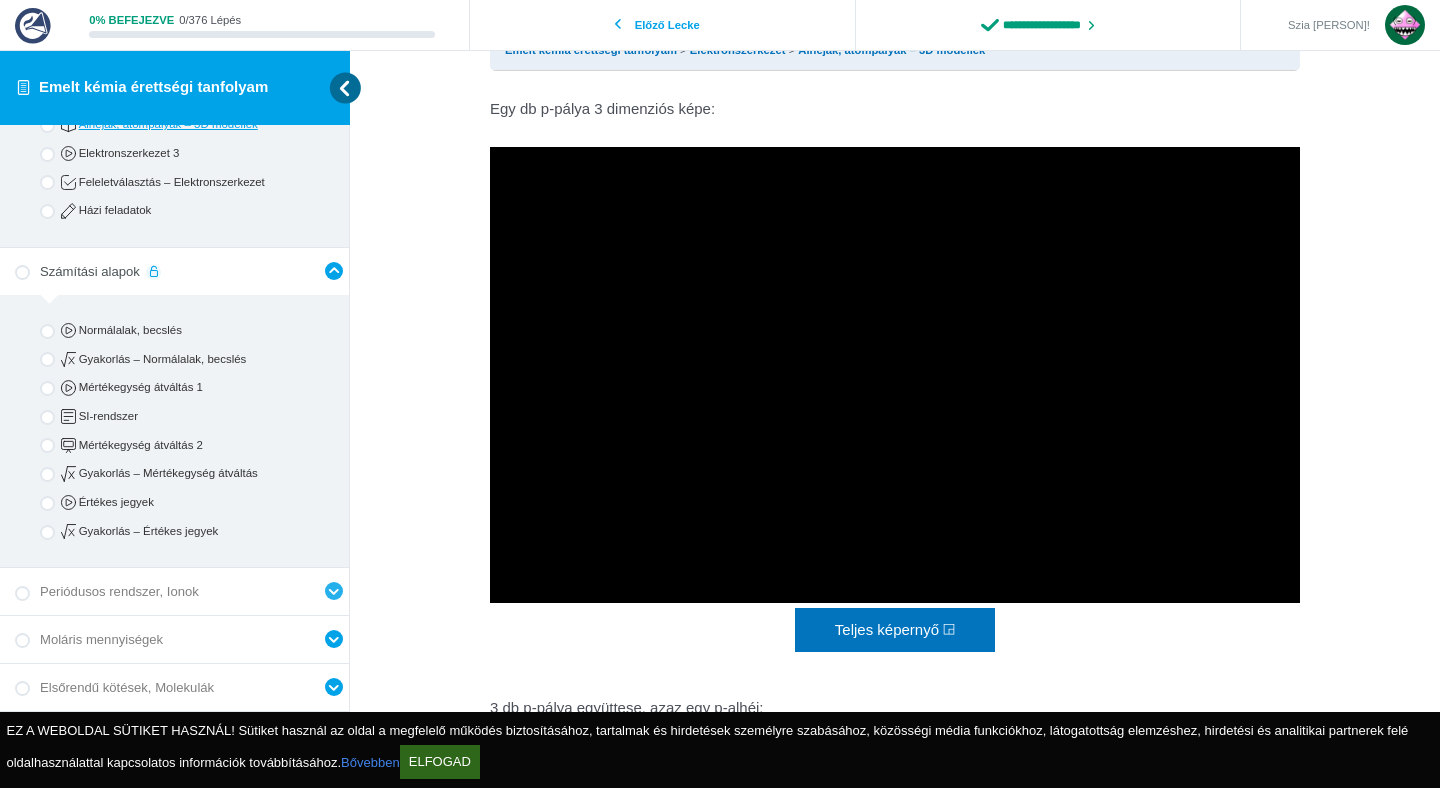 scroll, scrollTop: 243, scrollLeft: 0, axis: vertical 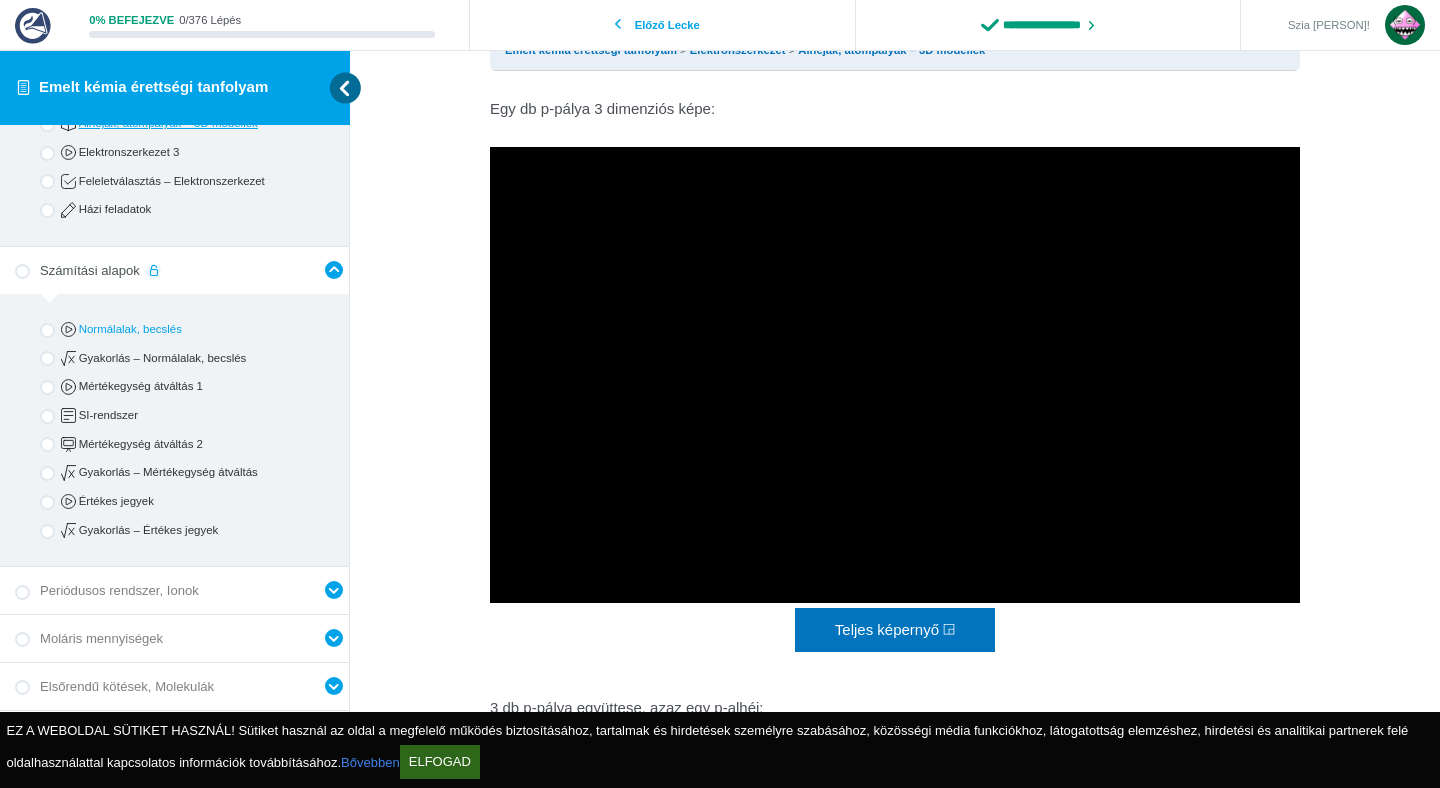 click on "Normálalak, becslés" at bounding box center (191, 329) 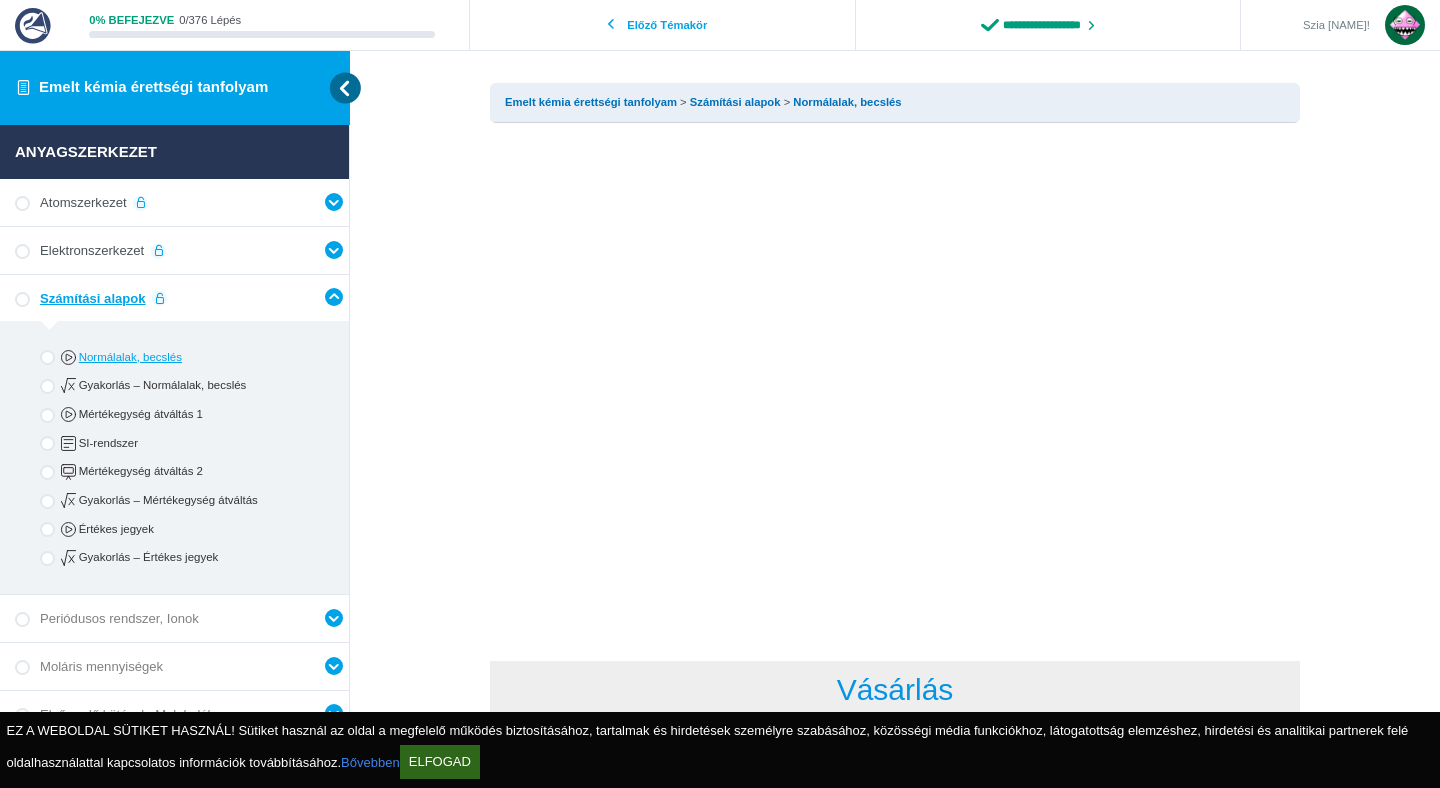 scroll, scrollTop: 0, scrollLeft: 0, axis: both 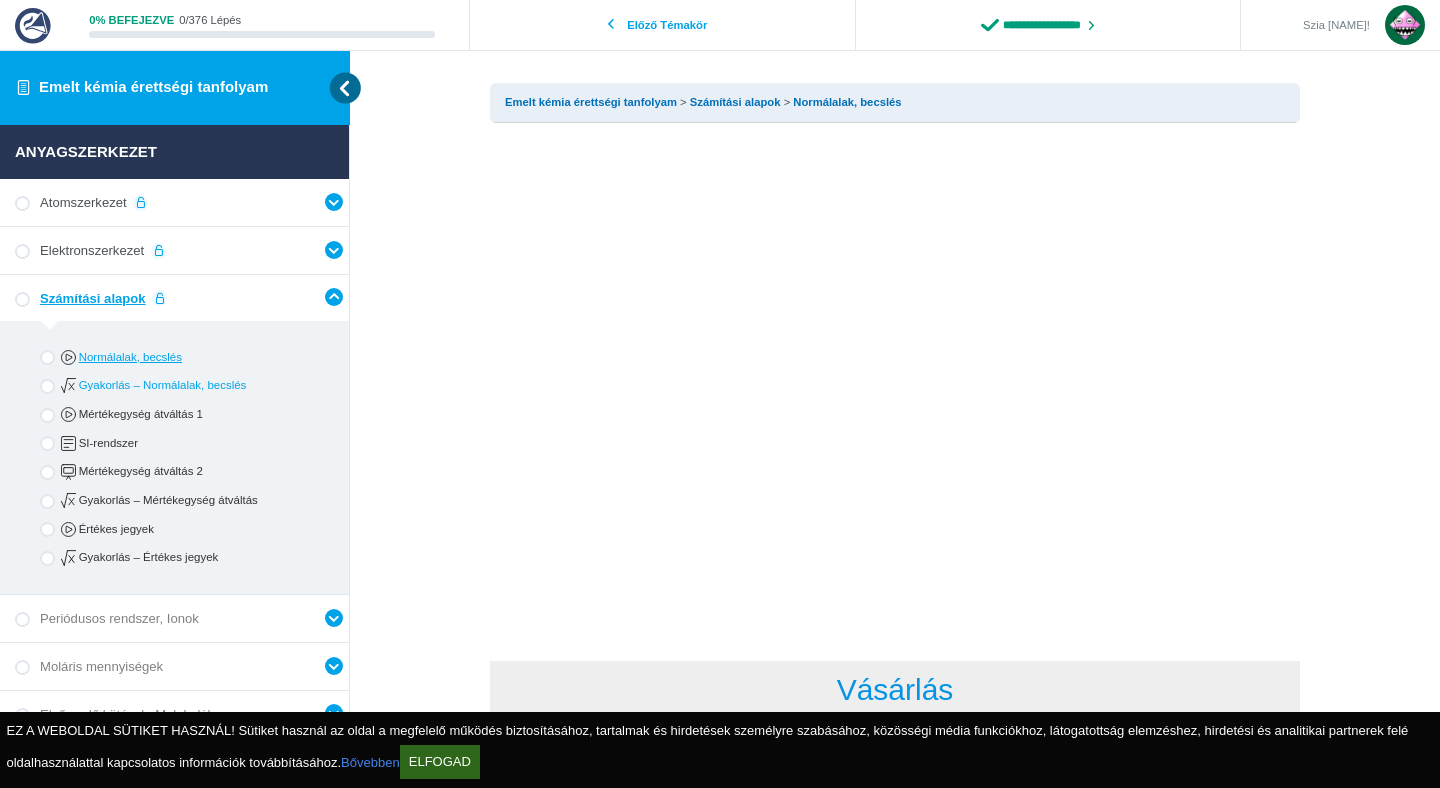 click on "Gyakorlás – Normálalak, becslés" at bounding box center [191, 385] 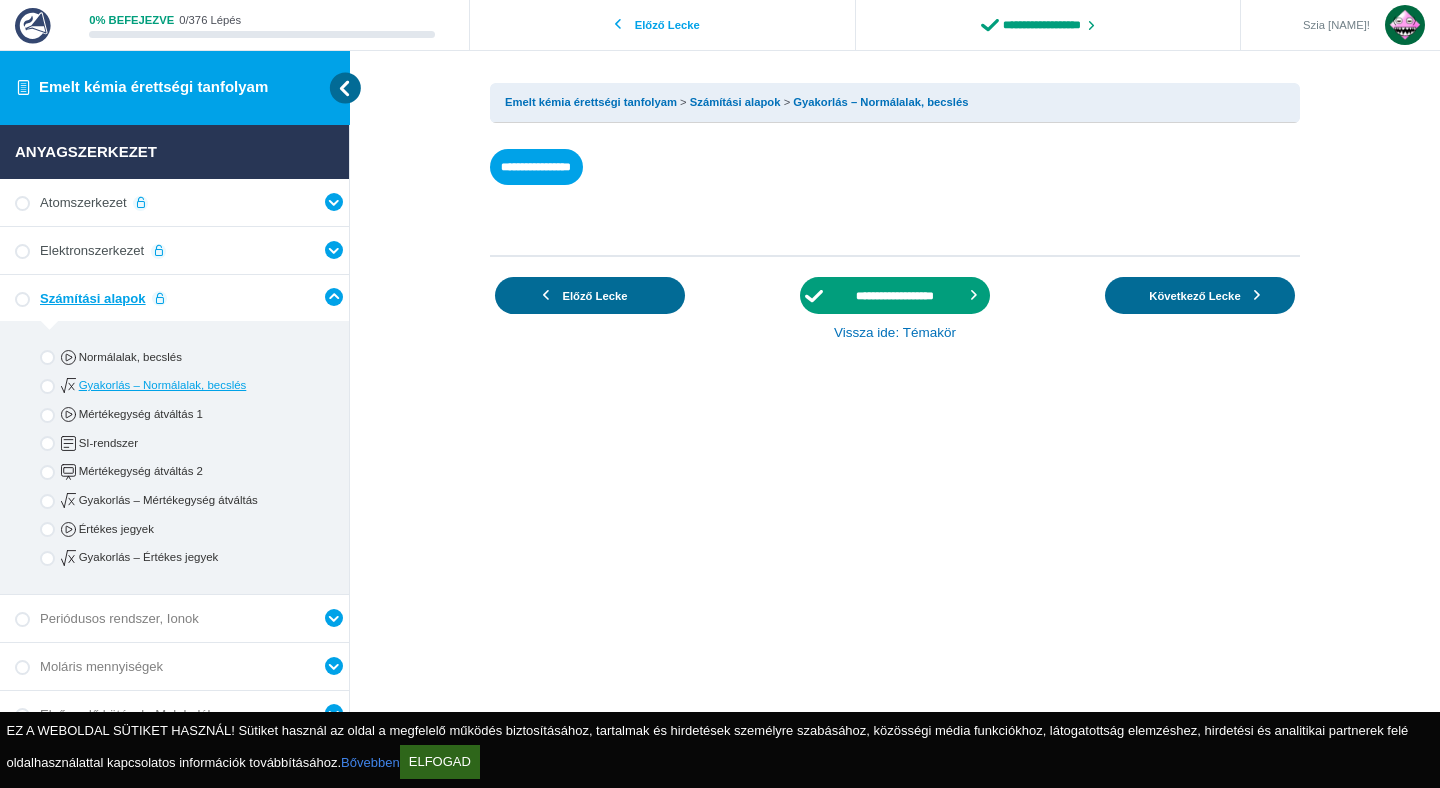 scroll, scrollTop: 0, scrollLeft: 0, axis: both 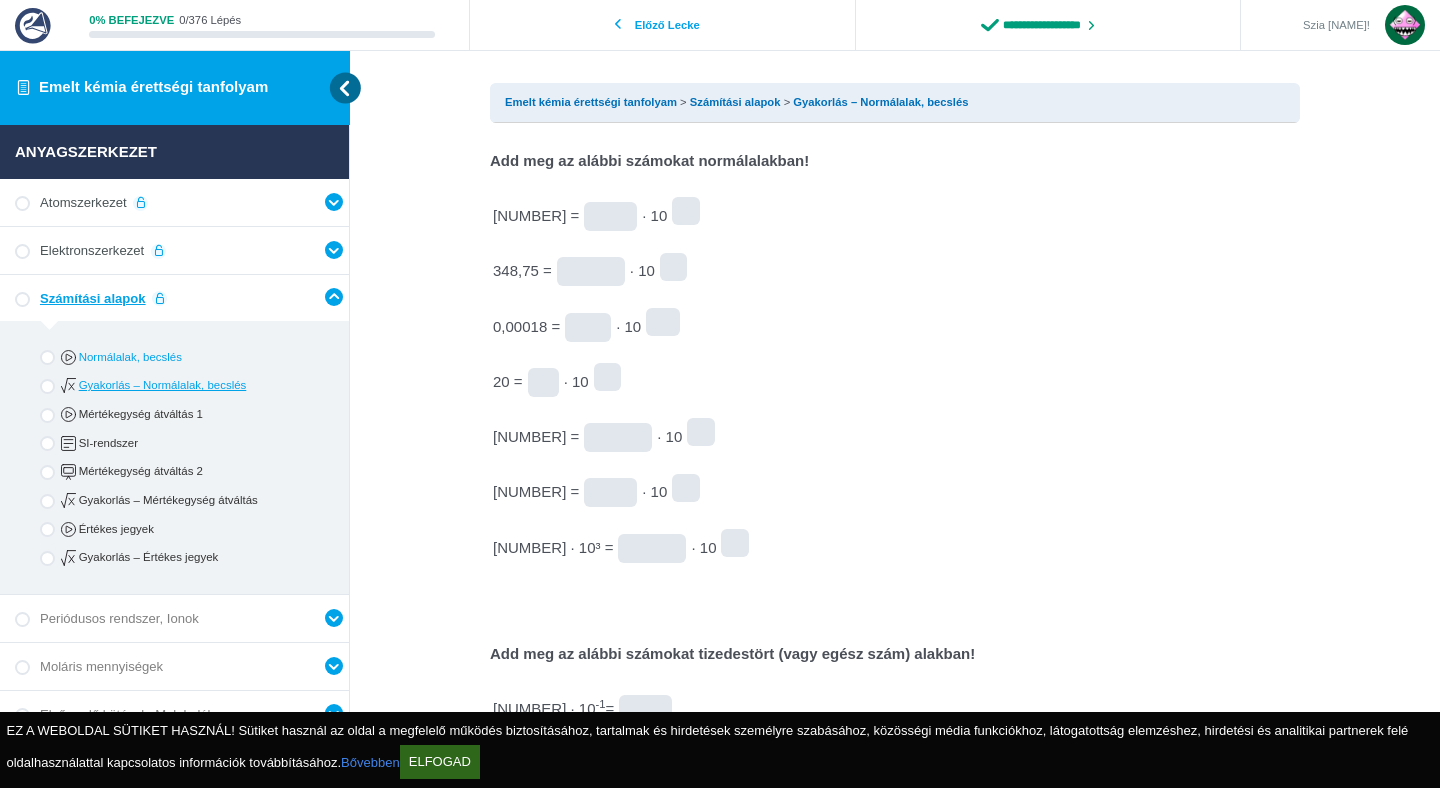 click on "Normálalak, becslés" at bounding box center (175, 357) 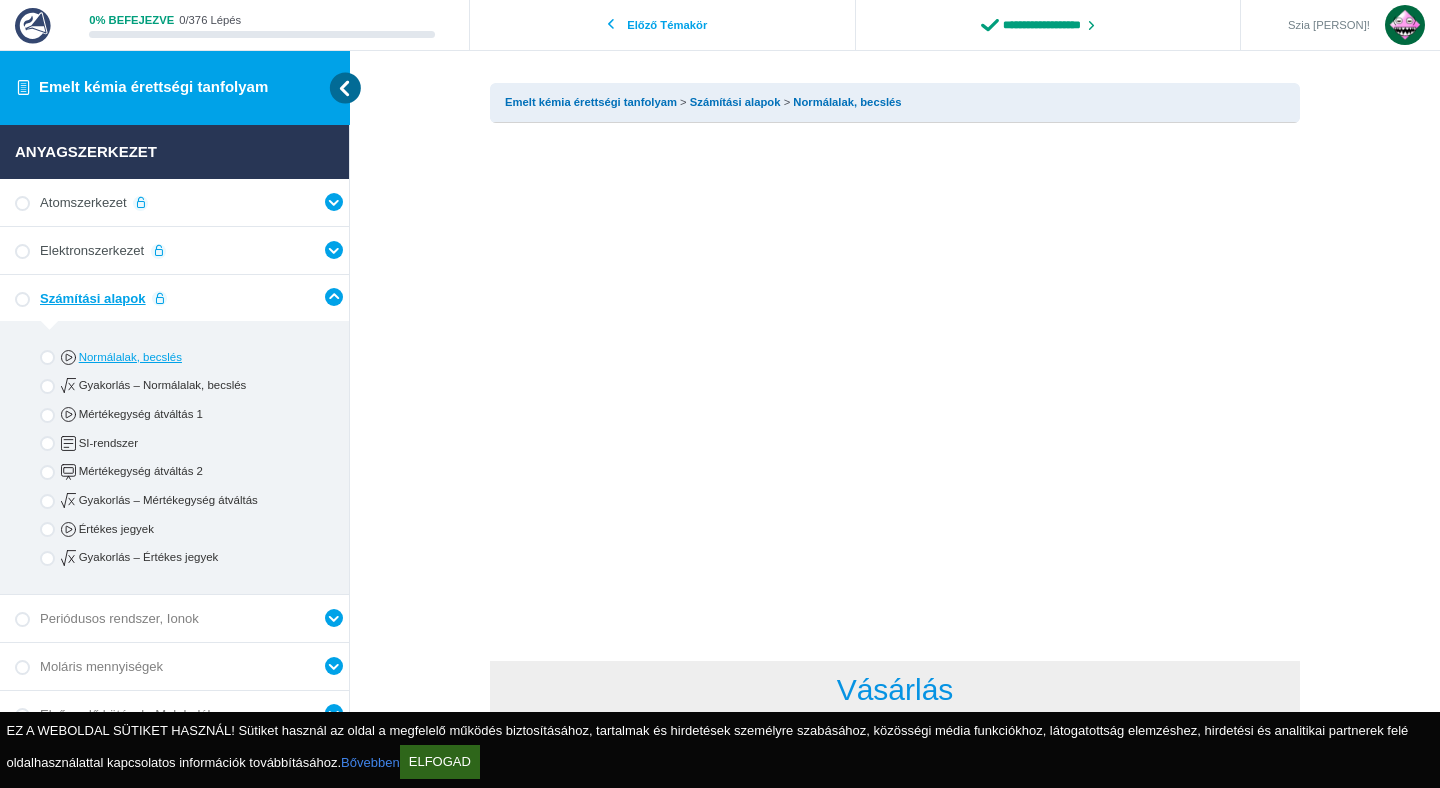 scroll, scrollTop: 0, scrollLeft: 0, axis: both 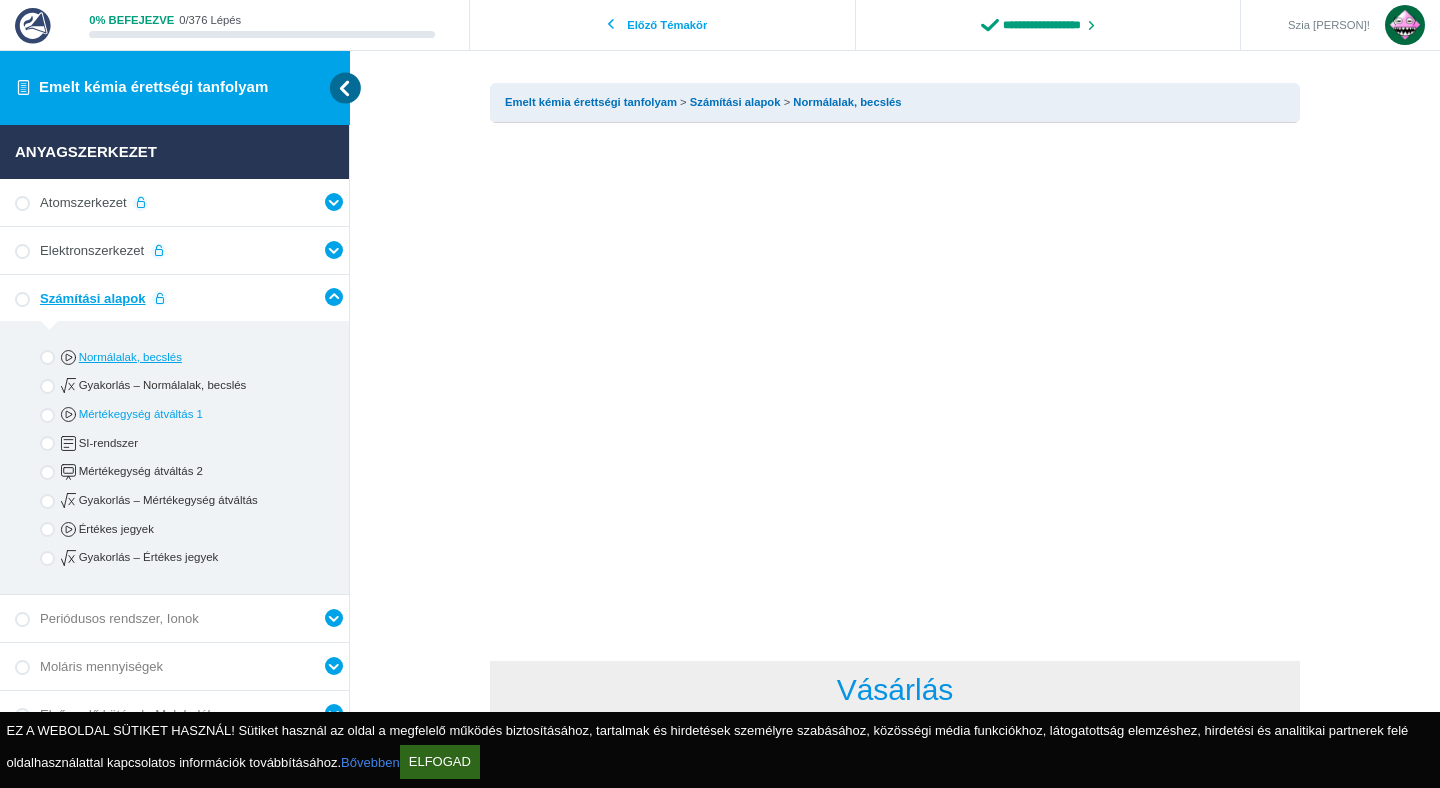 click on "Mértékegység átváltás 1" at bounding box center [175, 414] 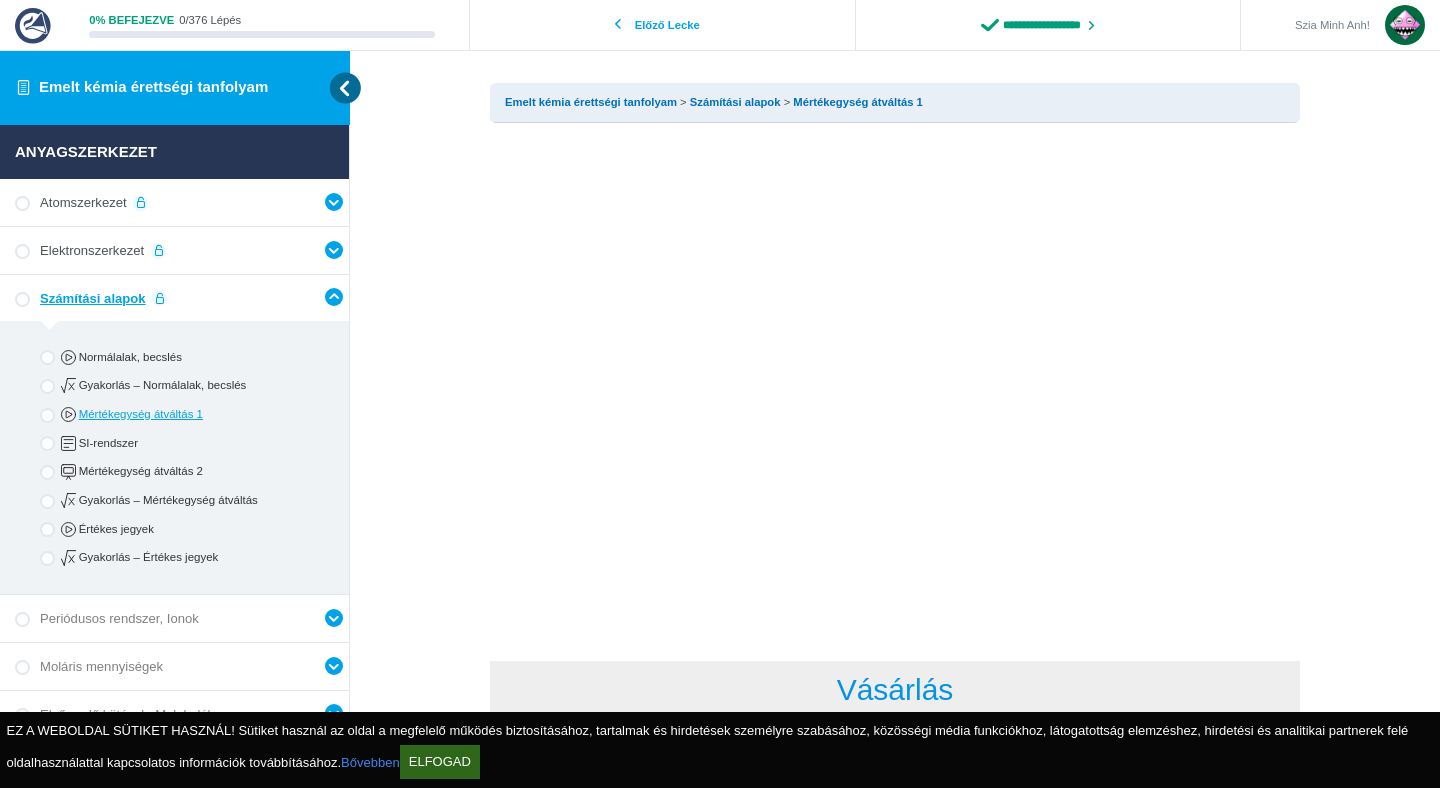 scroll, scrollTop: 0, scrollLeft: 0, axis: both 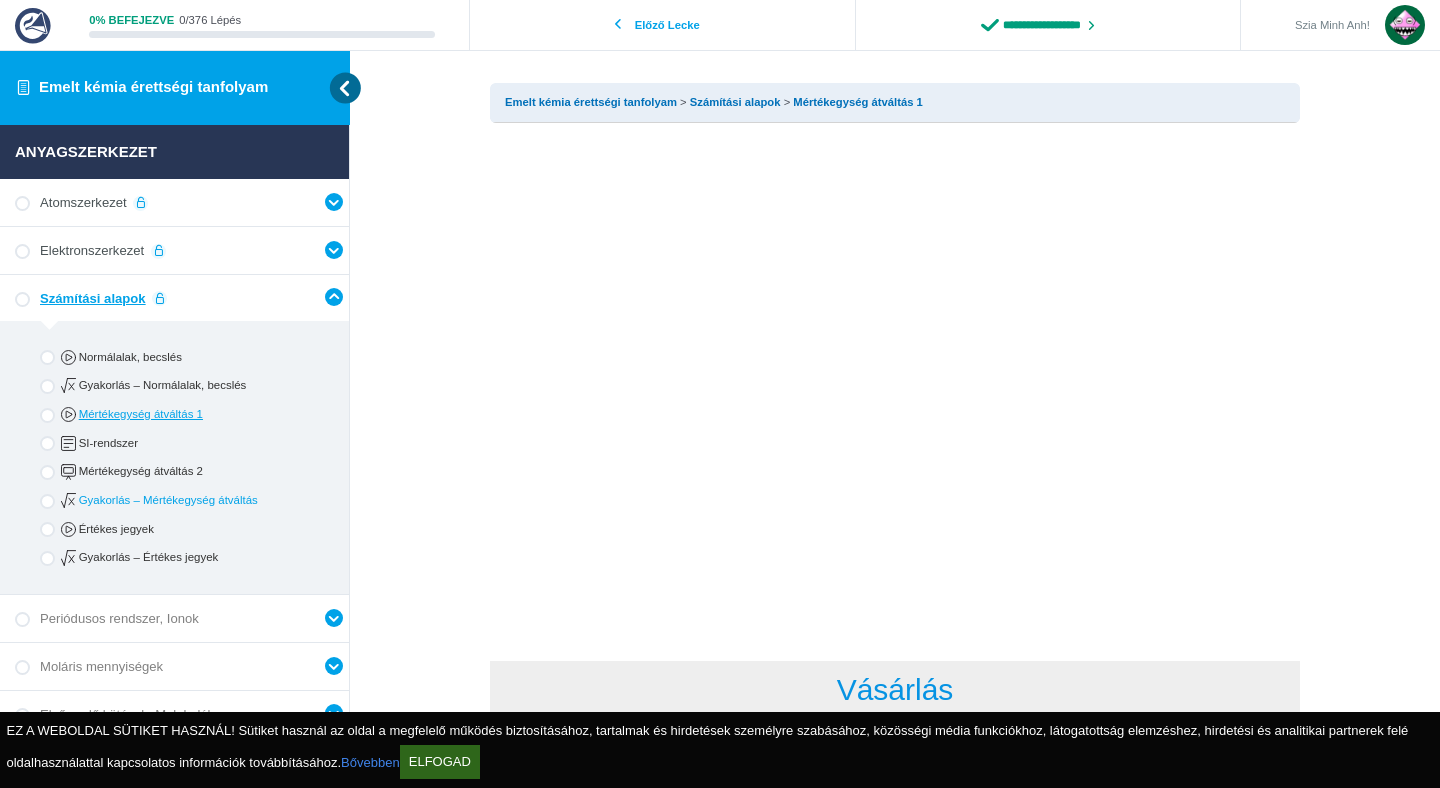 click on "Gyakorlás – Mértékegység átváltás" at bounding box center [191, 500] 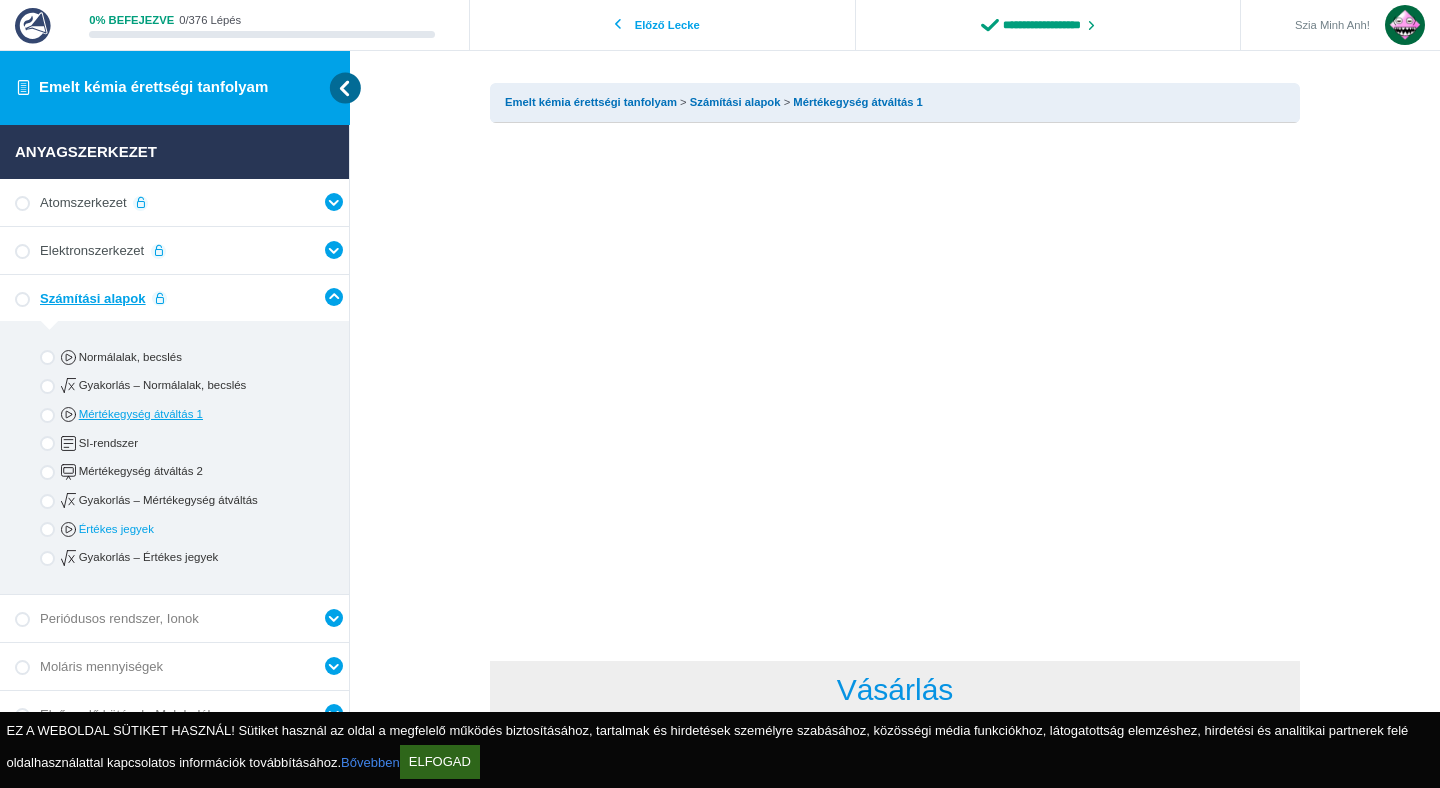 click on "Értékes jegyek" at bounding box center [191, 529] 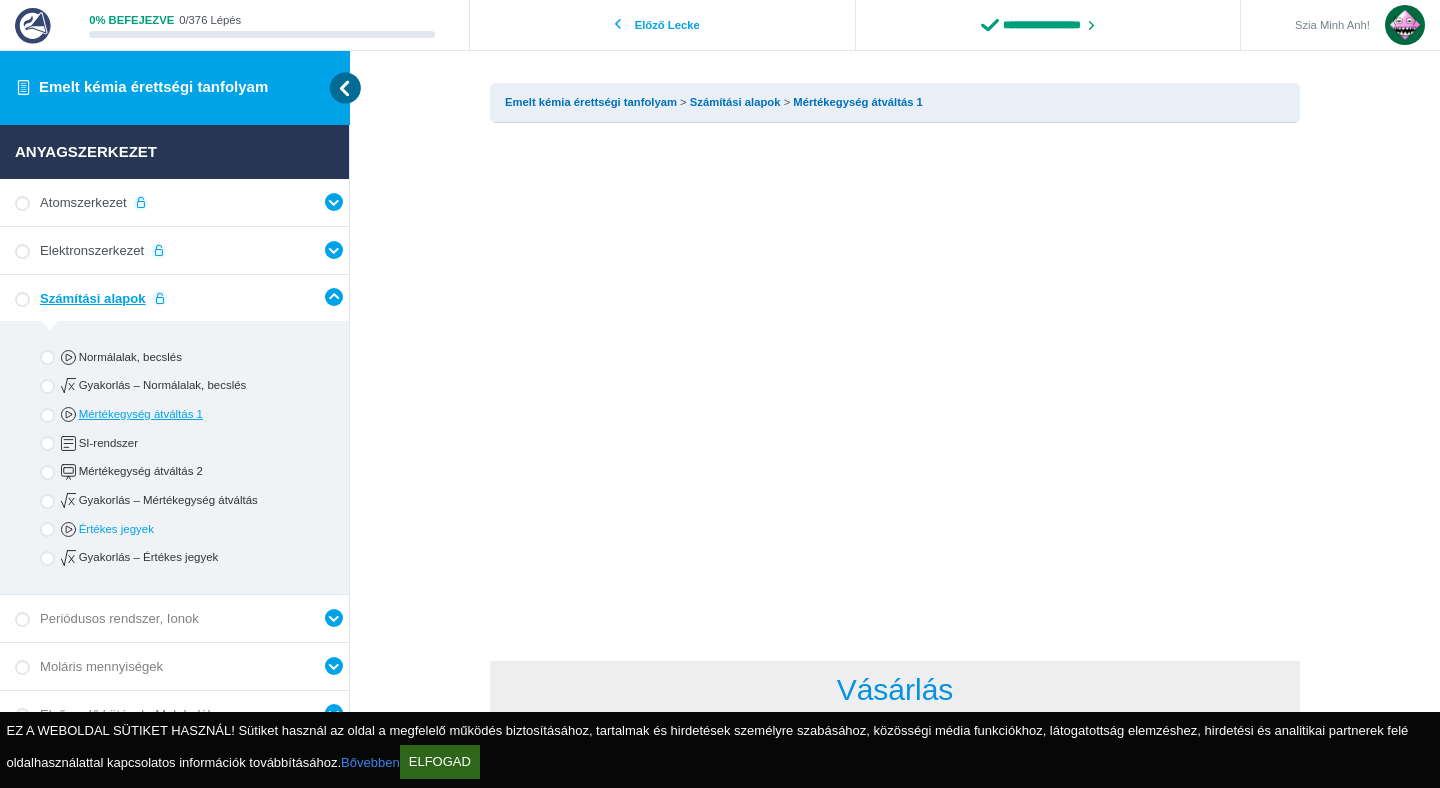 click on "Értékes jegyek" at bounding box center (191, 529) 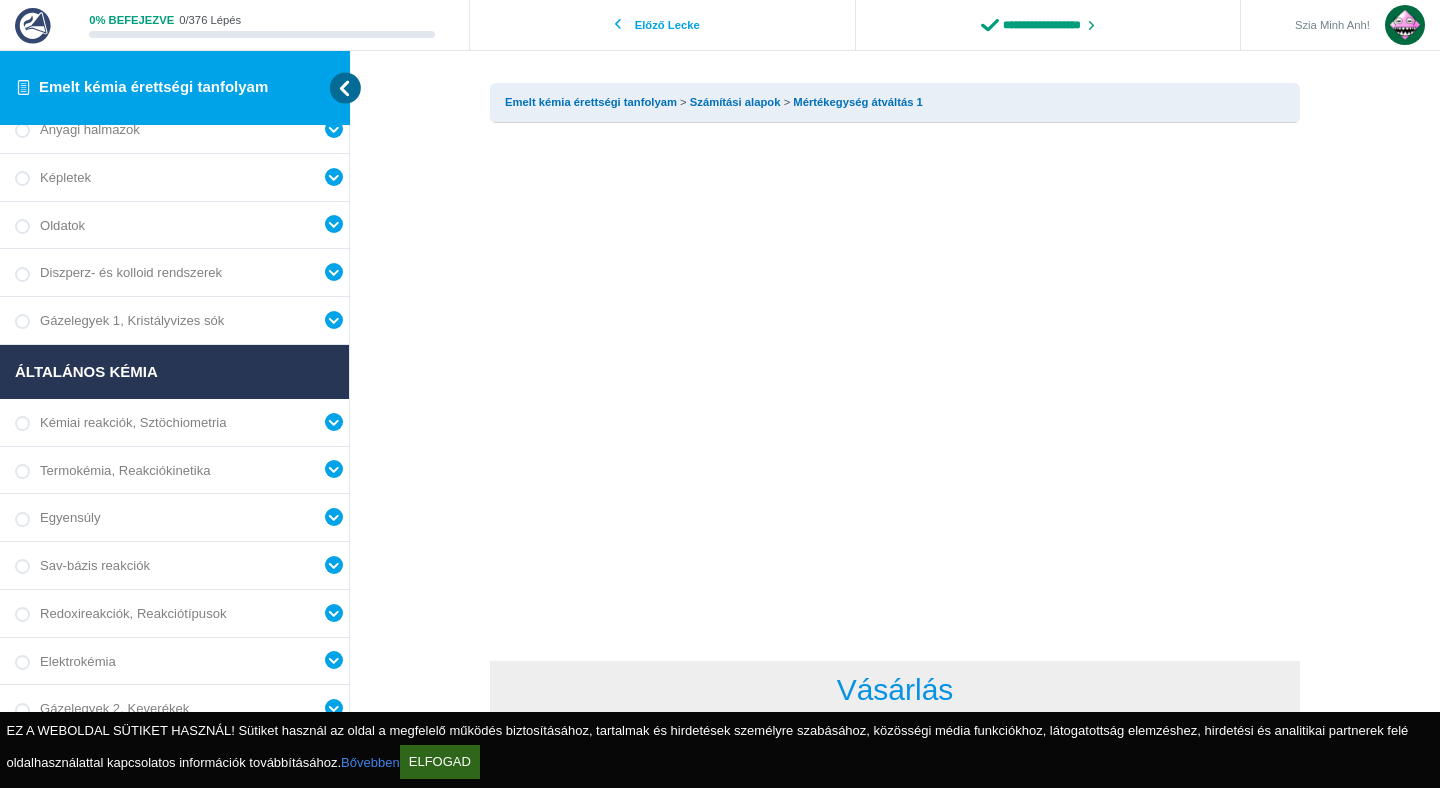 scroll, scrollTop: 682, scrollLeft: 0, axis: vertical 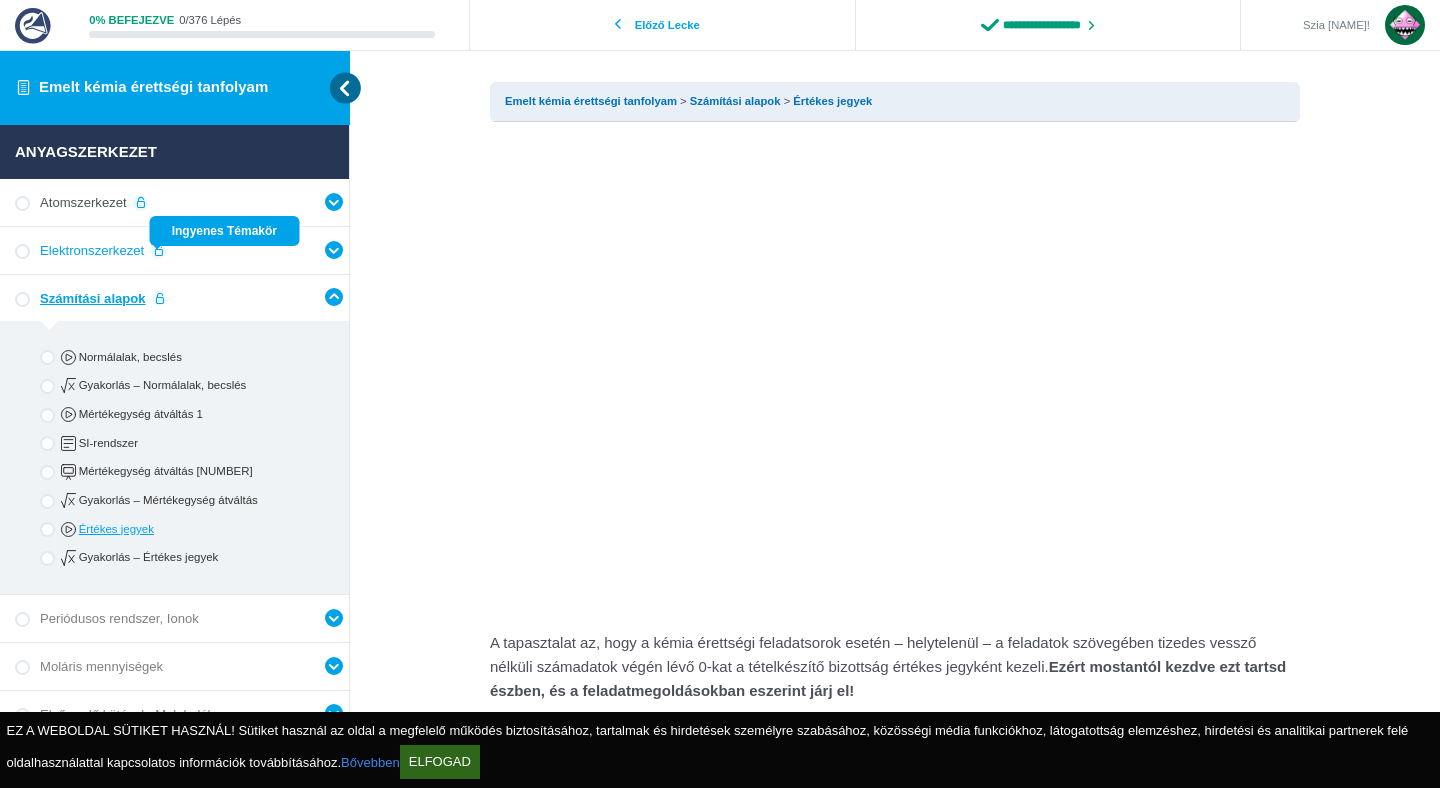 click at bounding box center [158, 257] 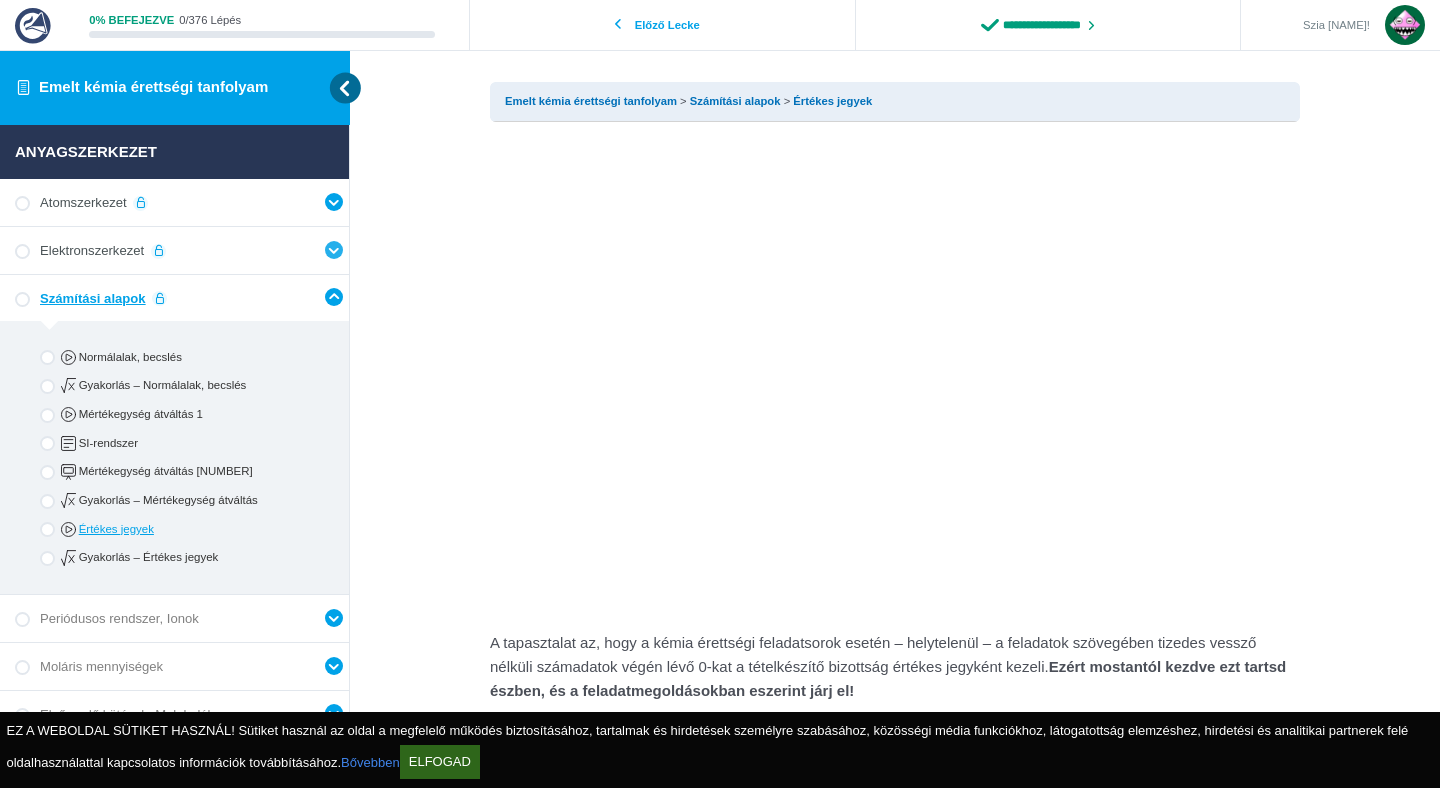 click at bounding box center [334, 202] 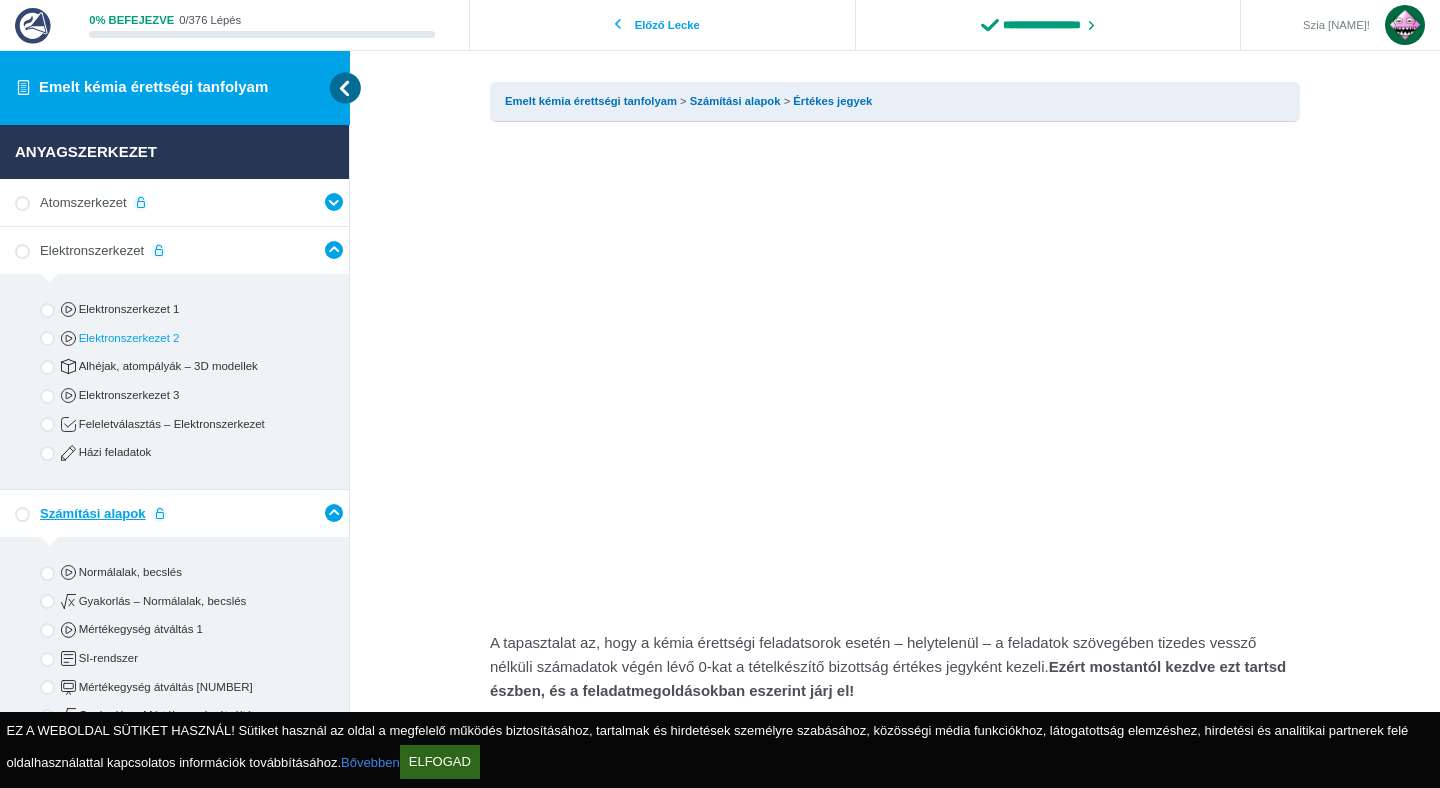 click on "Elektronszerkezet 2" at bounding box center (191, 338) 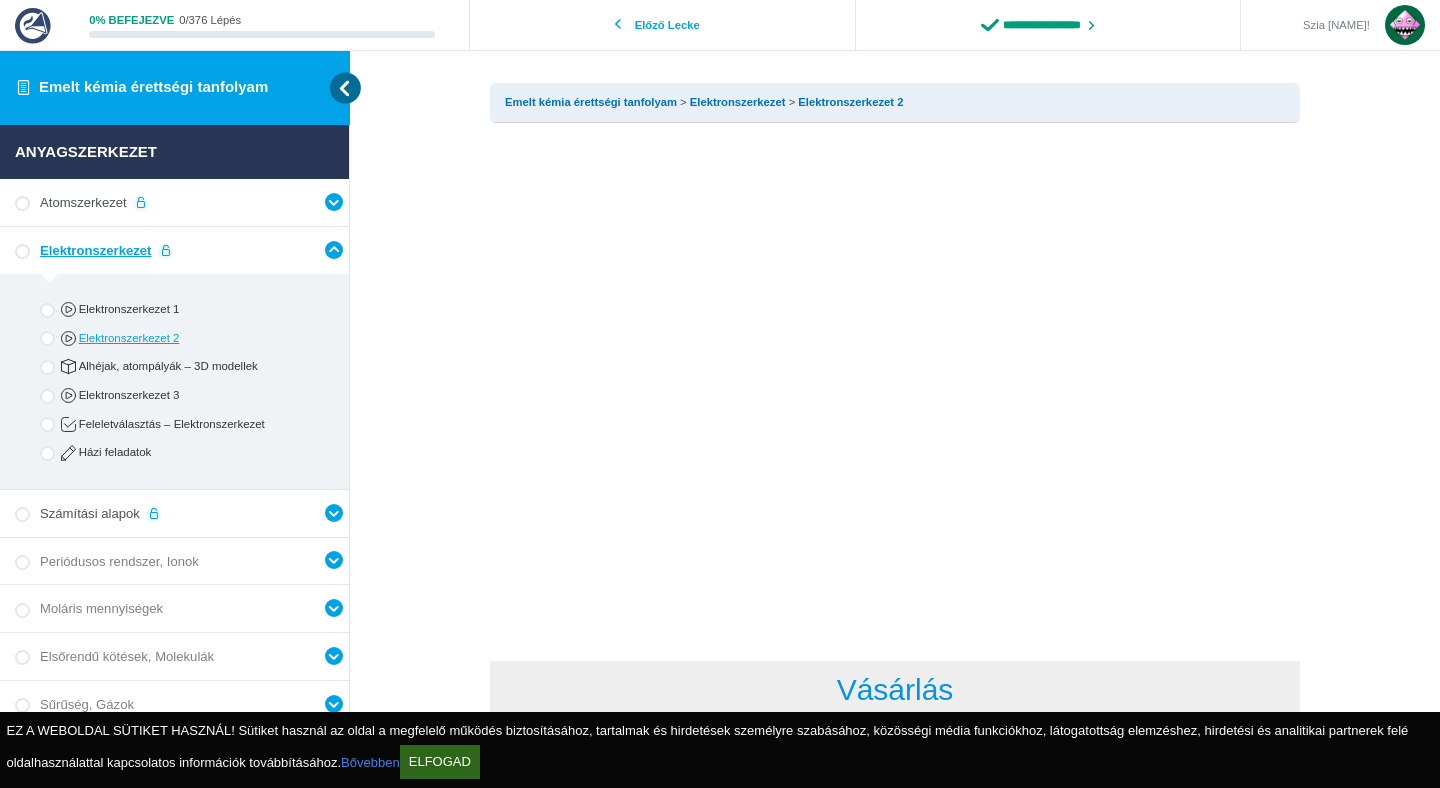scroll, scrollTop: 0, scrollLeft: 0, axis: both 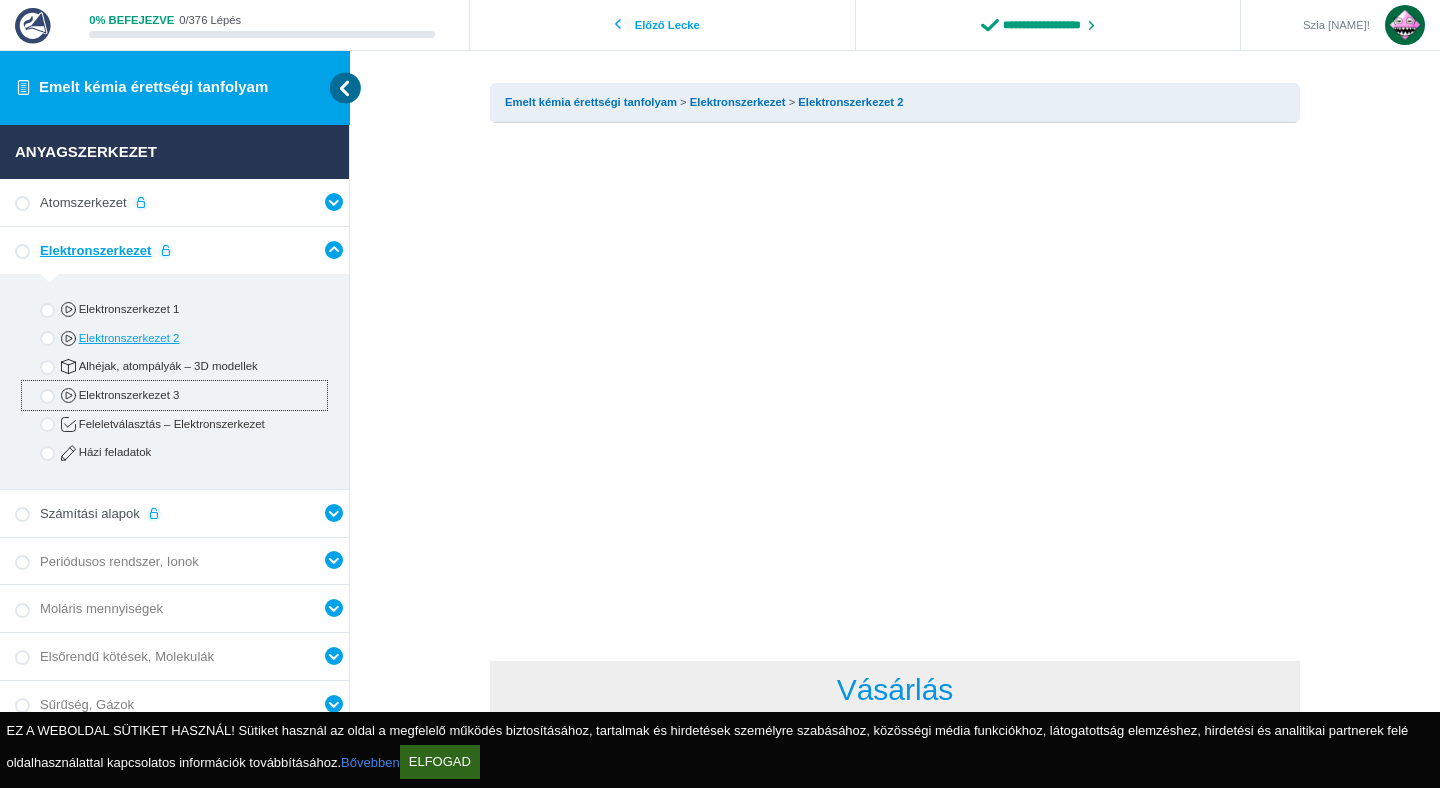 click on "Elektronszerkezet 3" at bounding box center (191, 395) 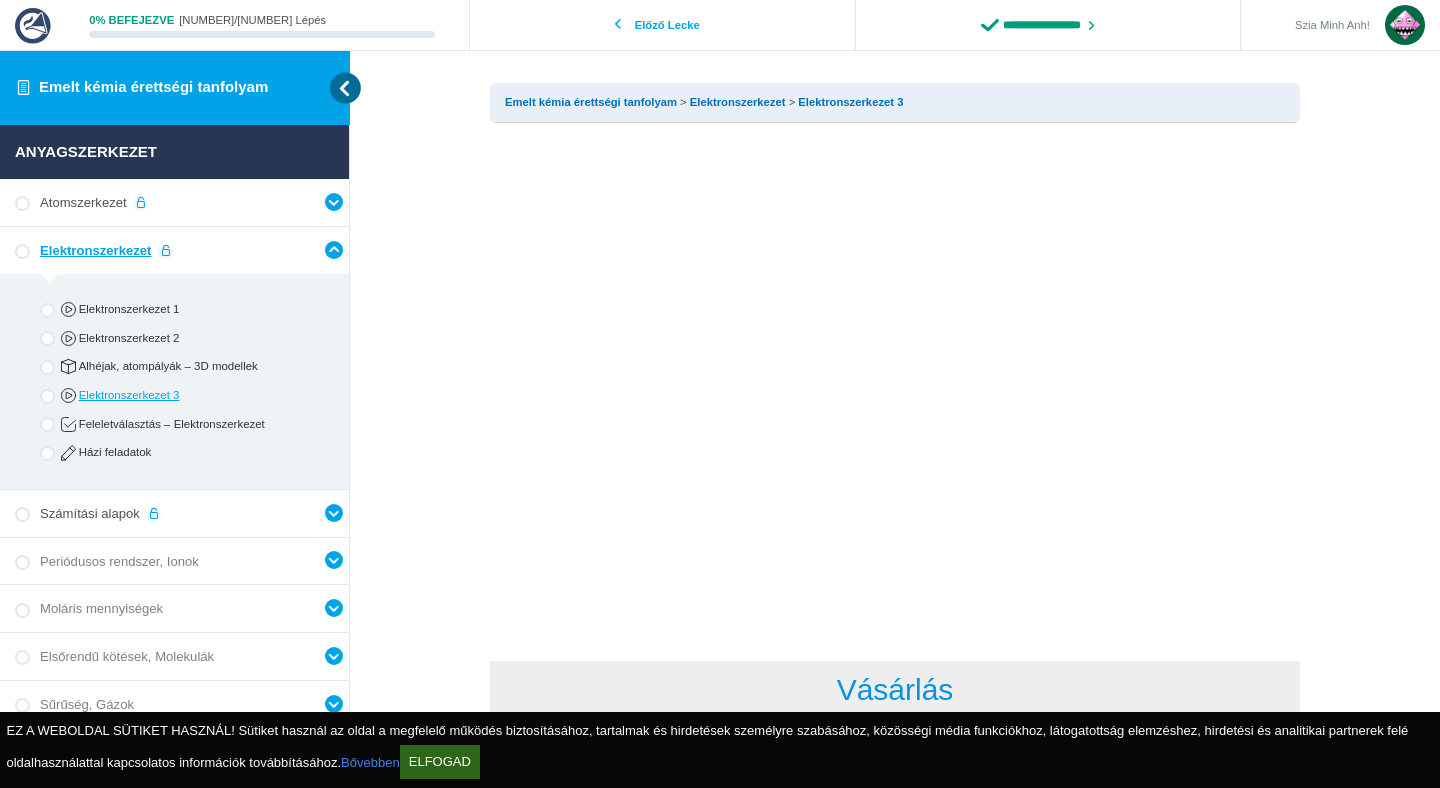 scroll, scrollTop: 0, scrollLeft: 0, axis: both 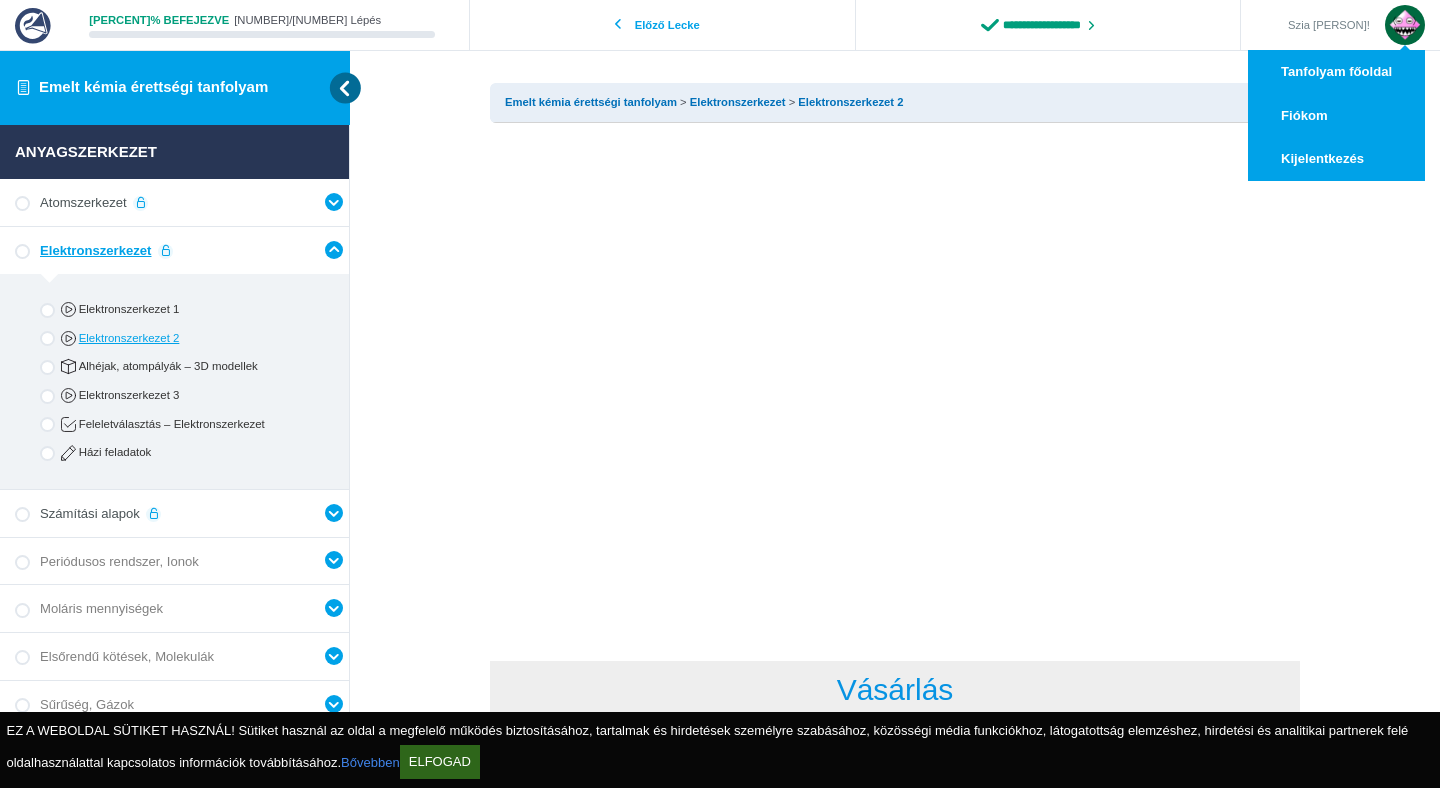 click at bounding box center [1405, 25] 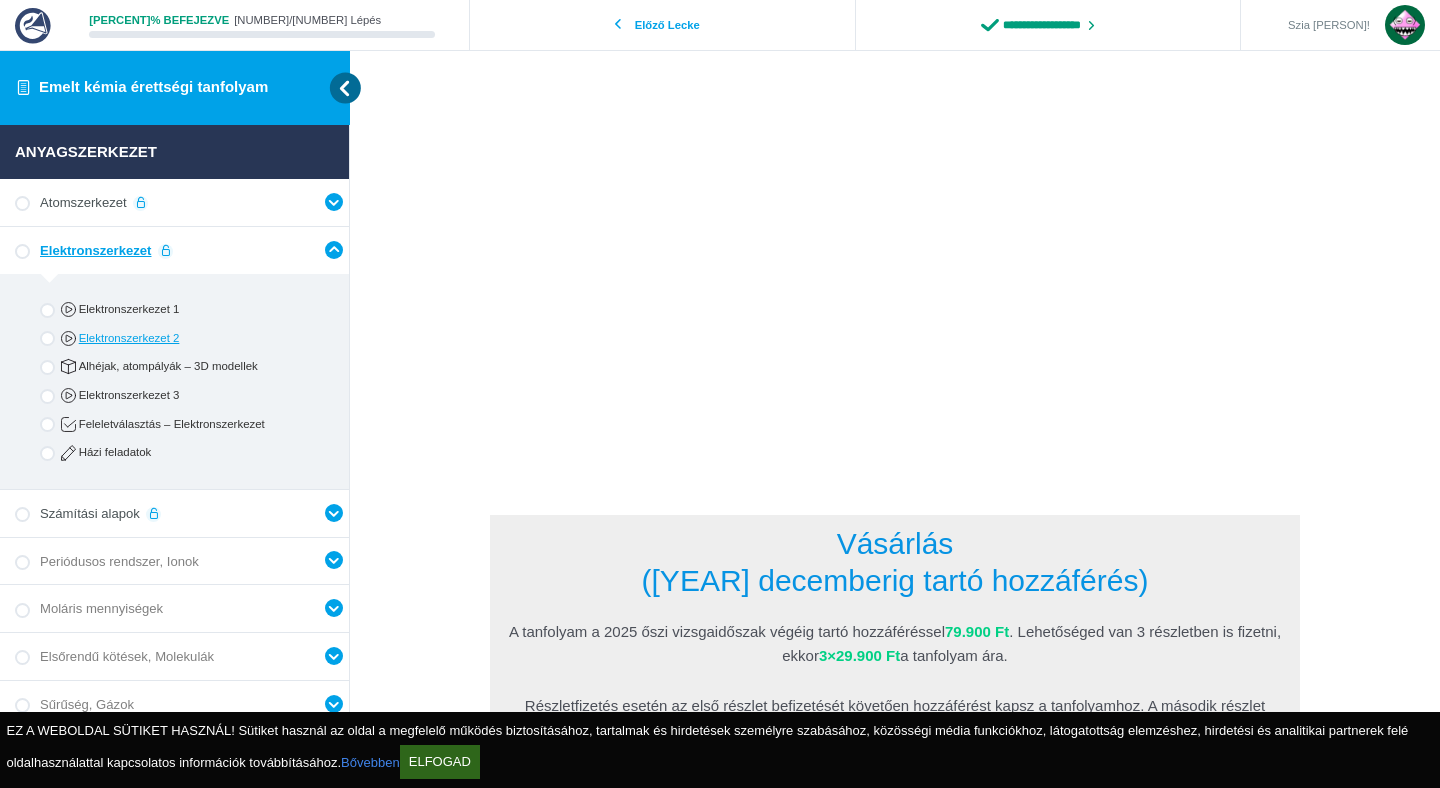 scroll, scrollTop: 152, scrollLeft: 0, axis: vertical 